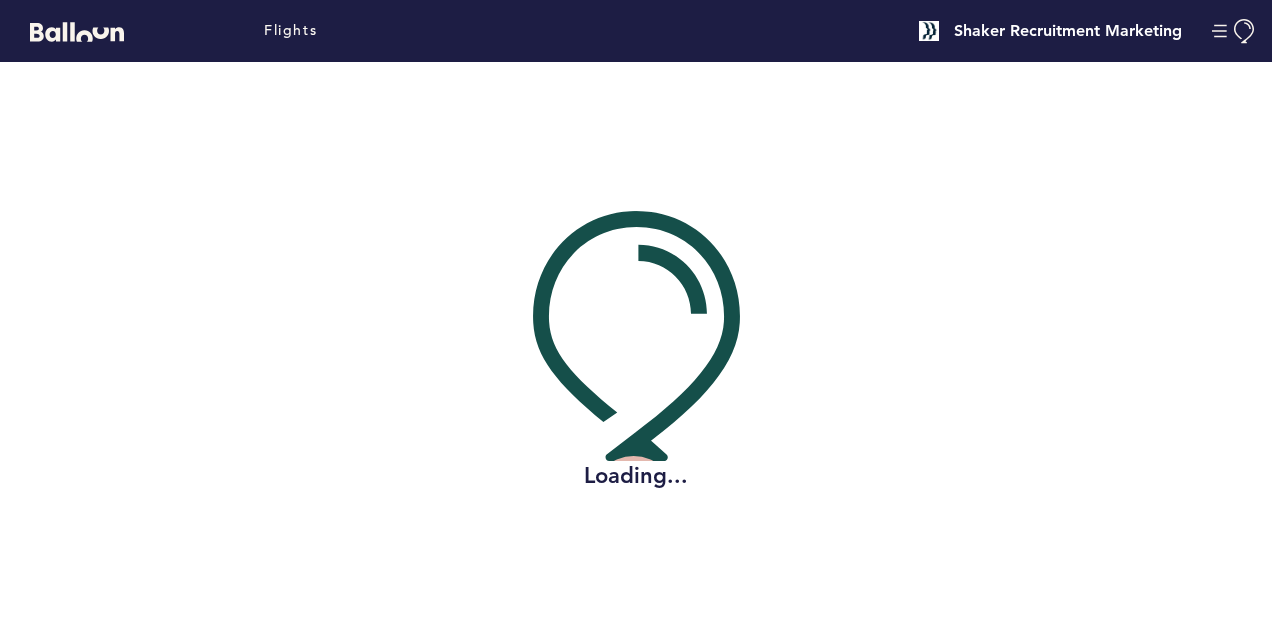 scroll, scrollTop: 0, scrollLeft: 0, axis: both 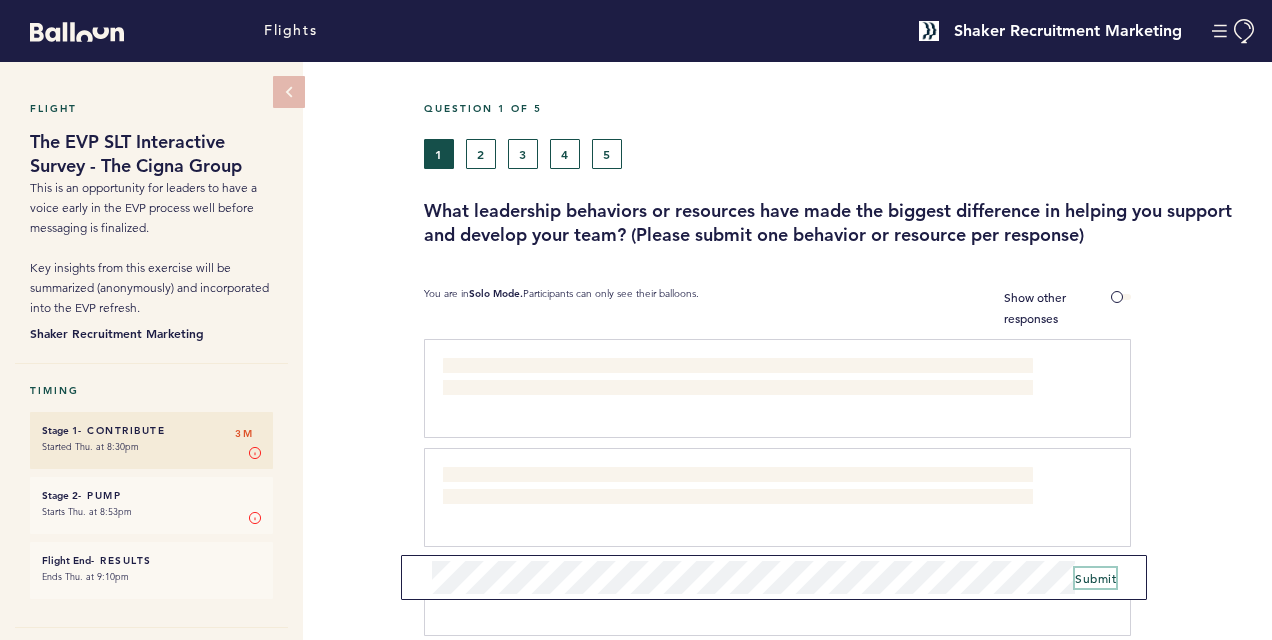 click on "Submit" at bounding box center (1095, 578) 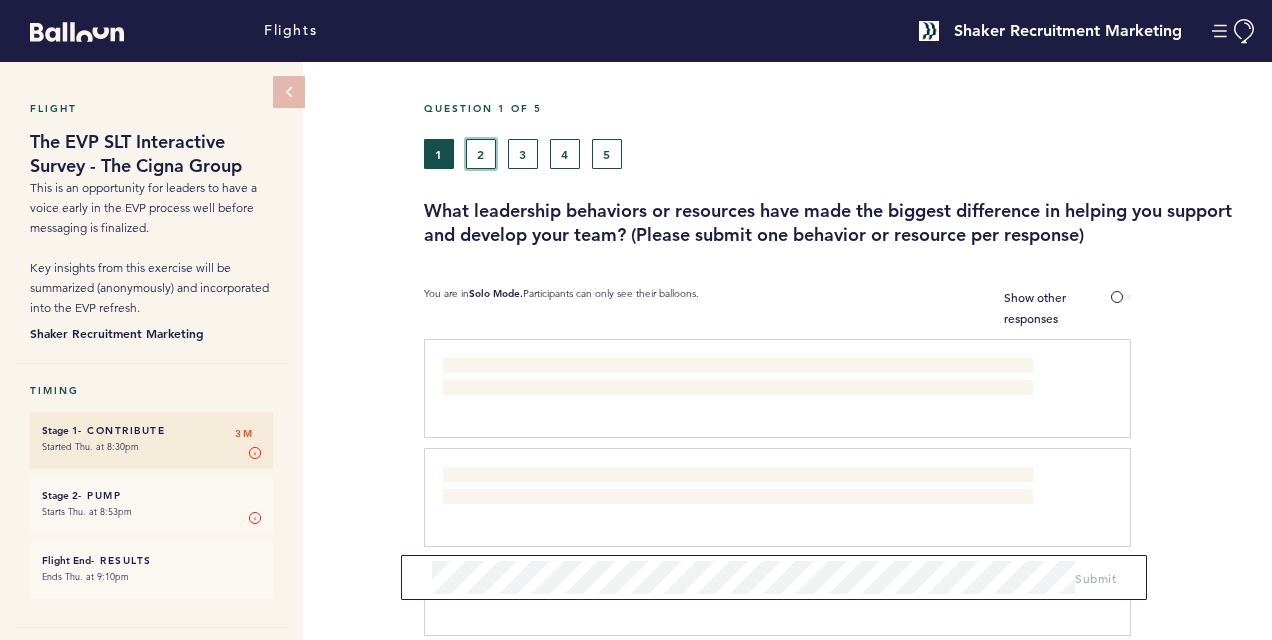 click on "2" at bounding box center [481, 154] 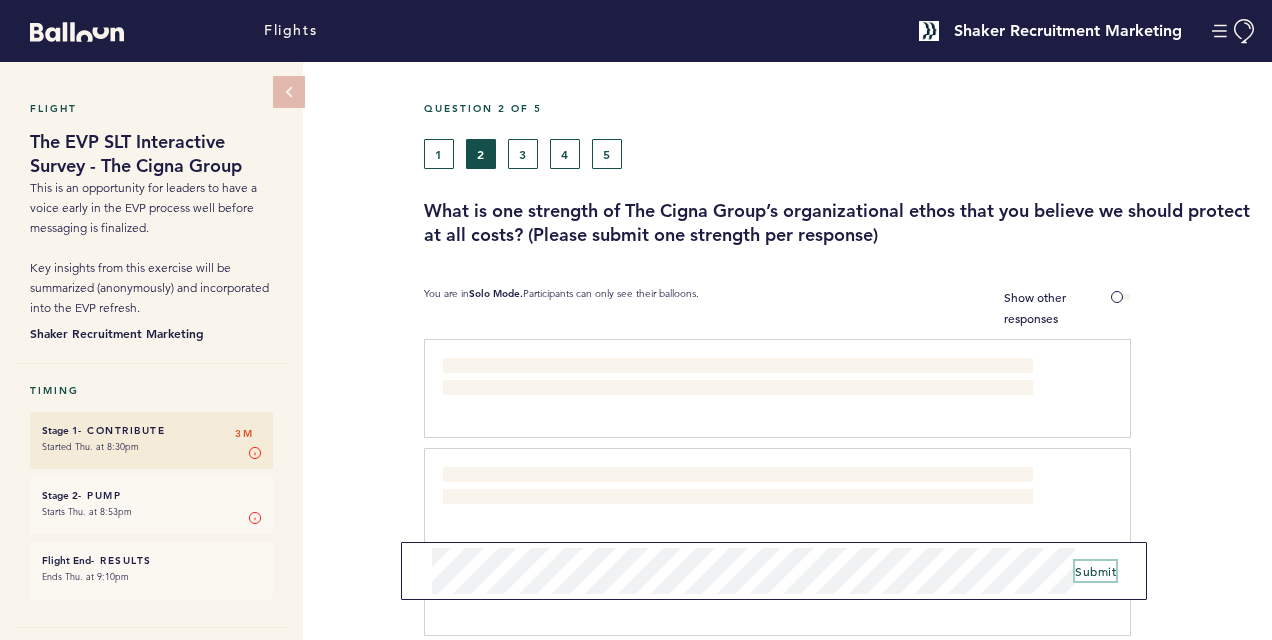 click on "Submit" at bounding box center [1095, 571] 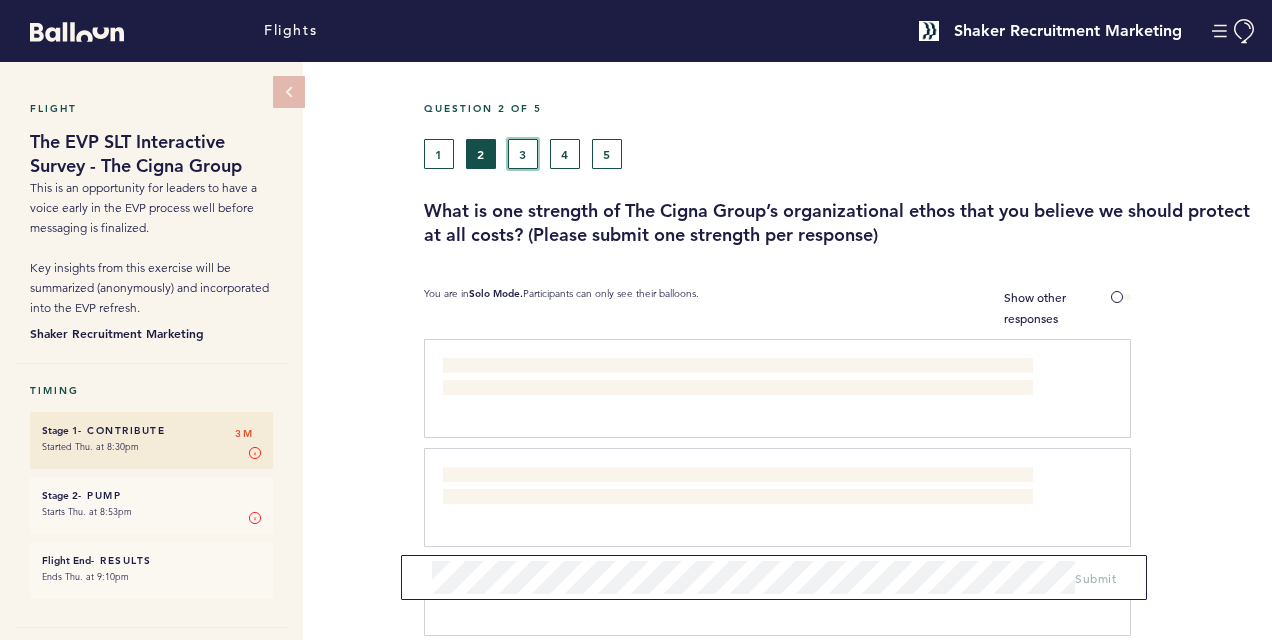 click on "3" at bounding box center [523, 154] 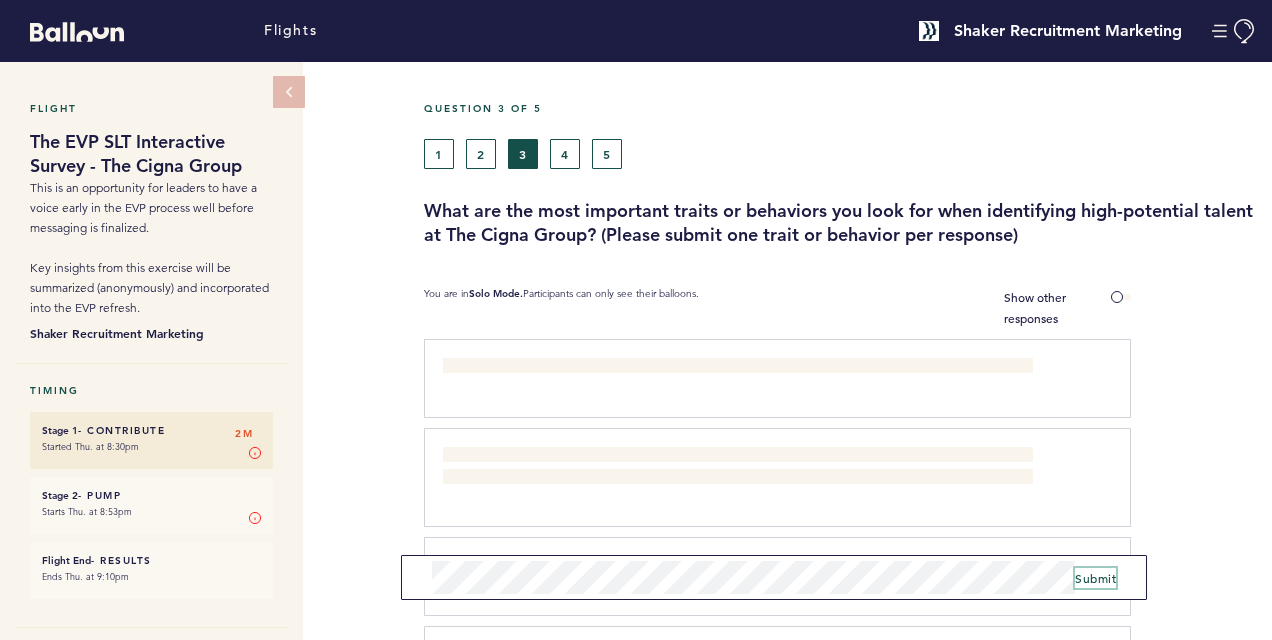 click on "Submit" at bounding box center [1095, 578] 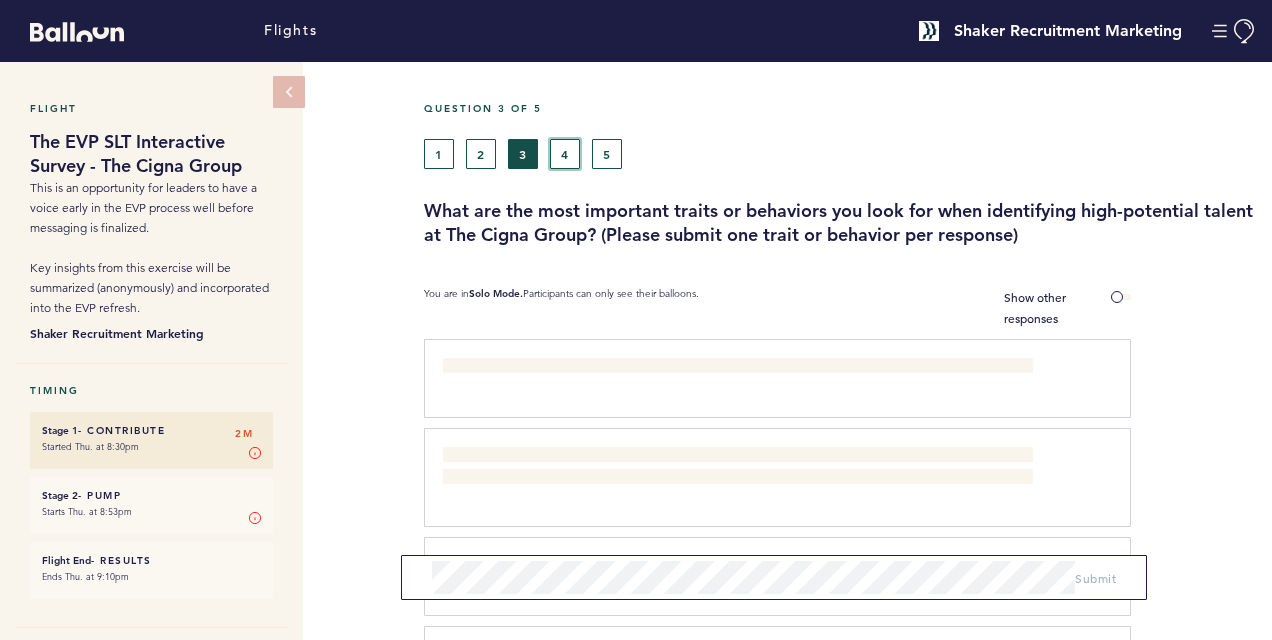 click on "4" at bounding box center [565, 154] 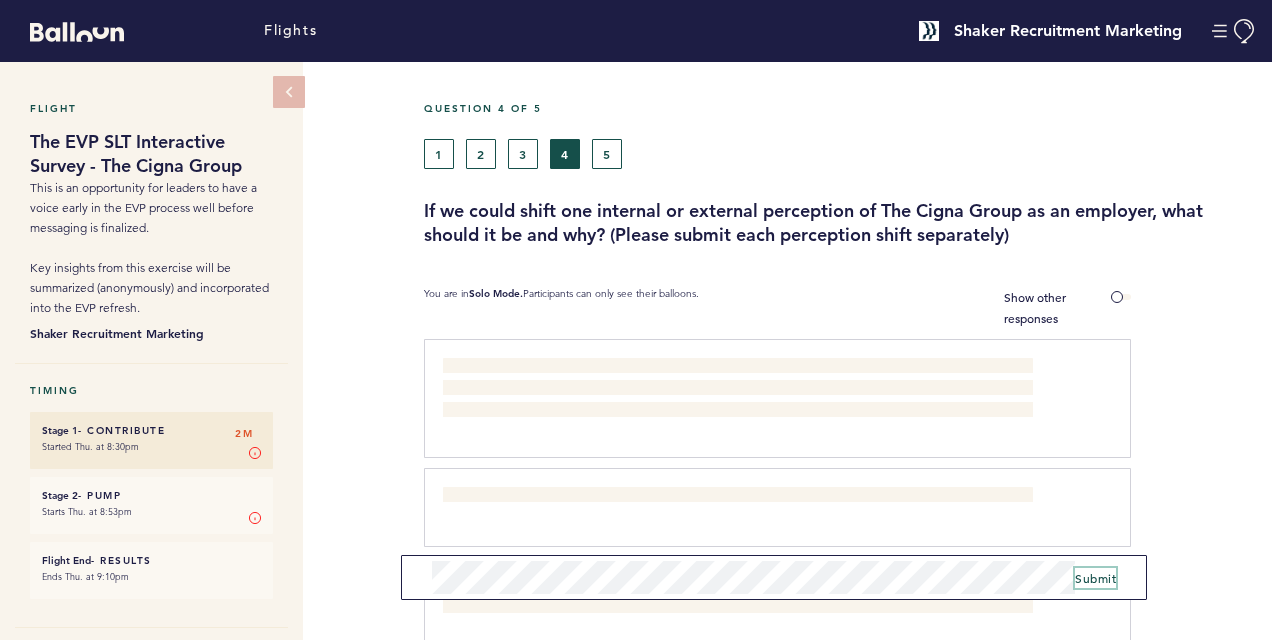 click on "Submit" at bounding box center [1095, 578] 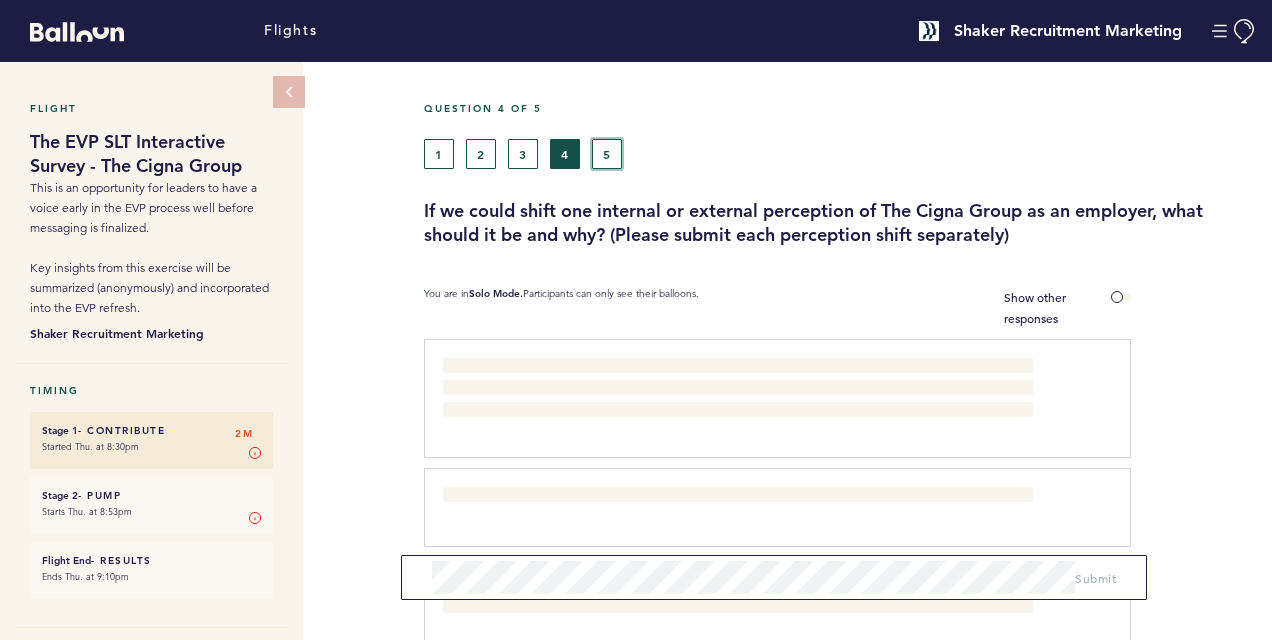 click on "5" at bounding box center [607, 154] 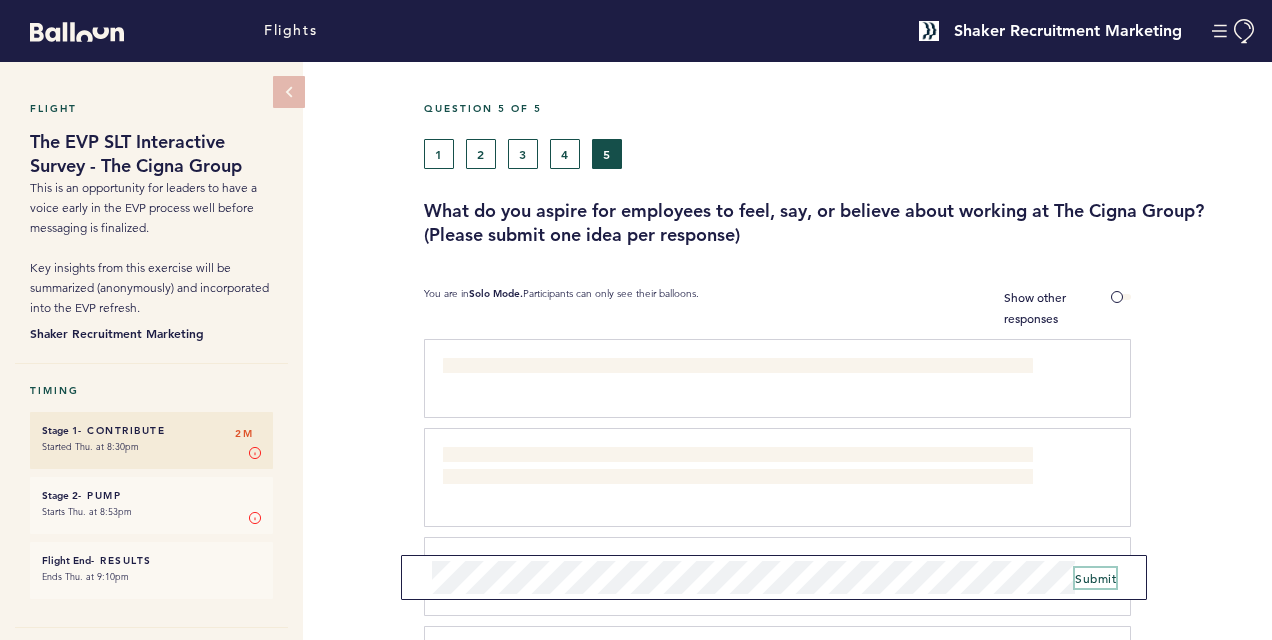 click on "Submit" at bounding box center (1095, 578) 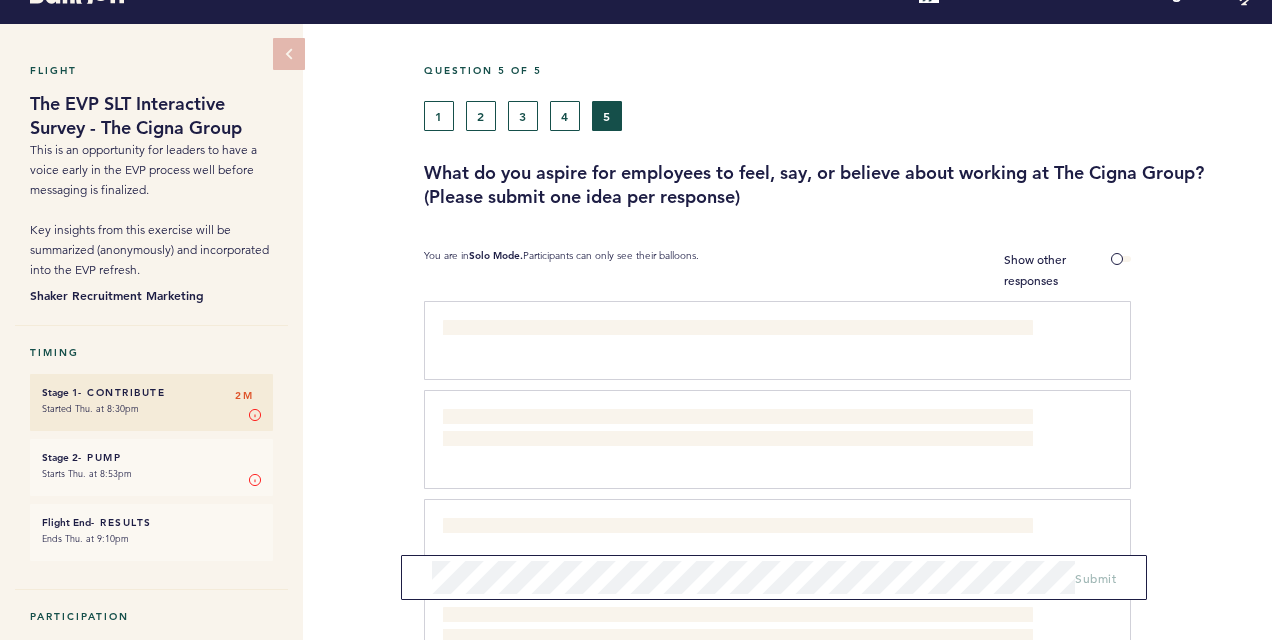 scroll, scrollTop: 25, scrollLeft: 0, axis: vertical 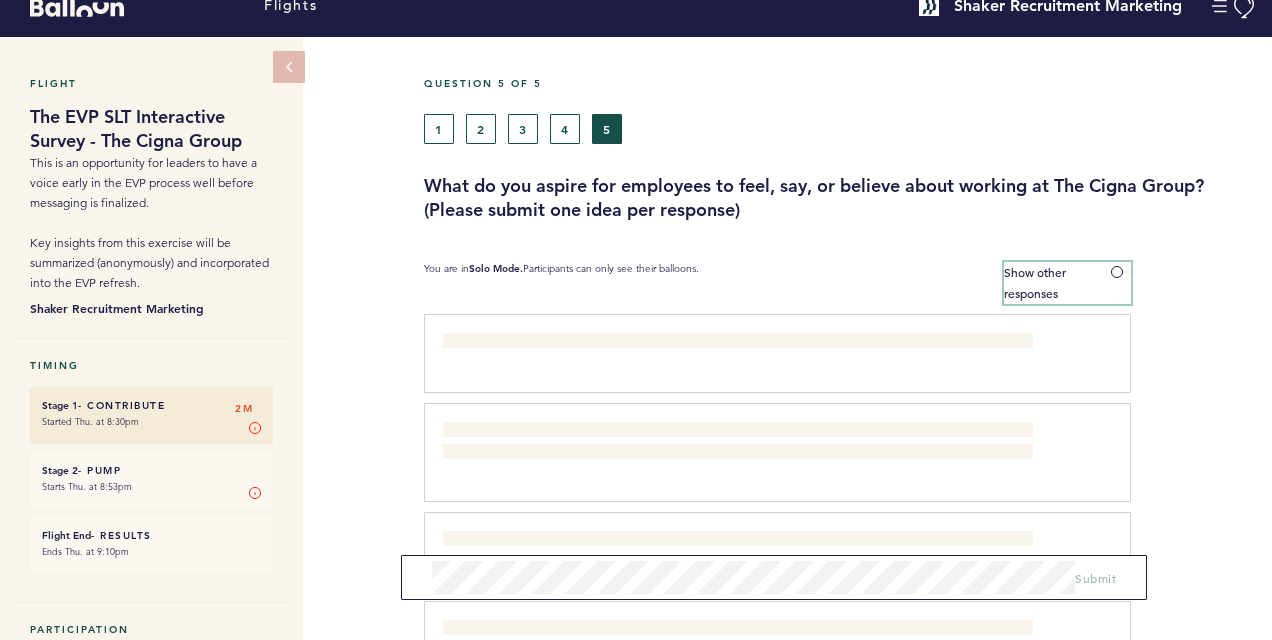 click on "Show other responses" at bounding box center [1067, 283] 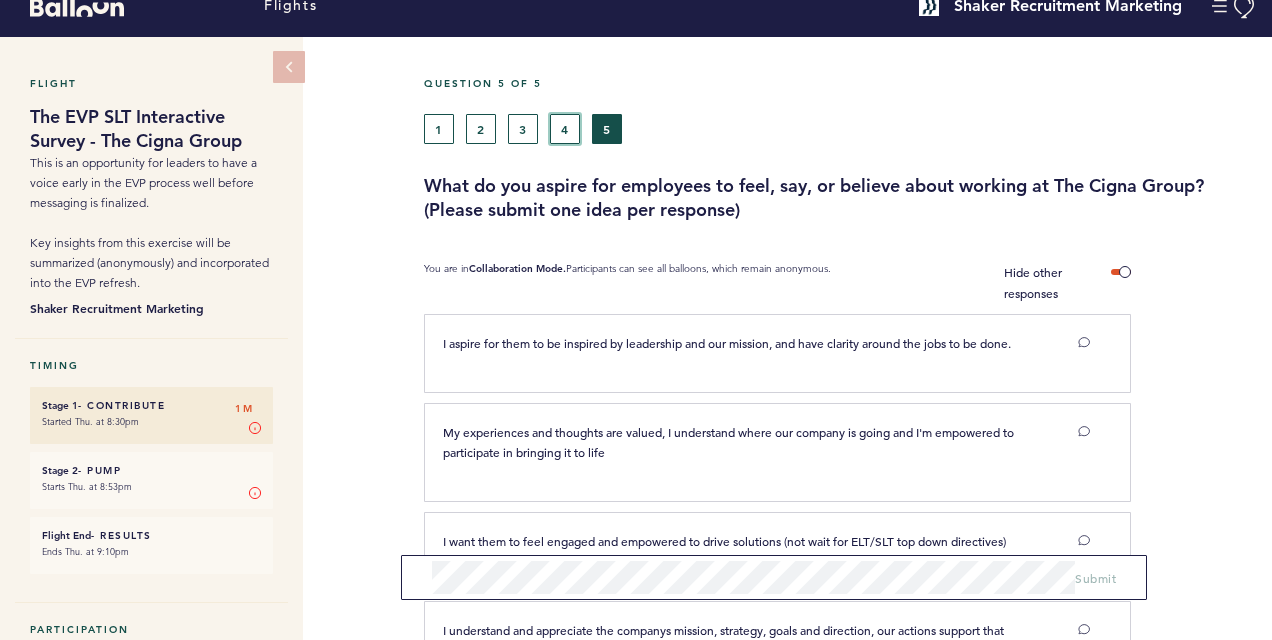 click on "4" at bounding box center (565, 129) 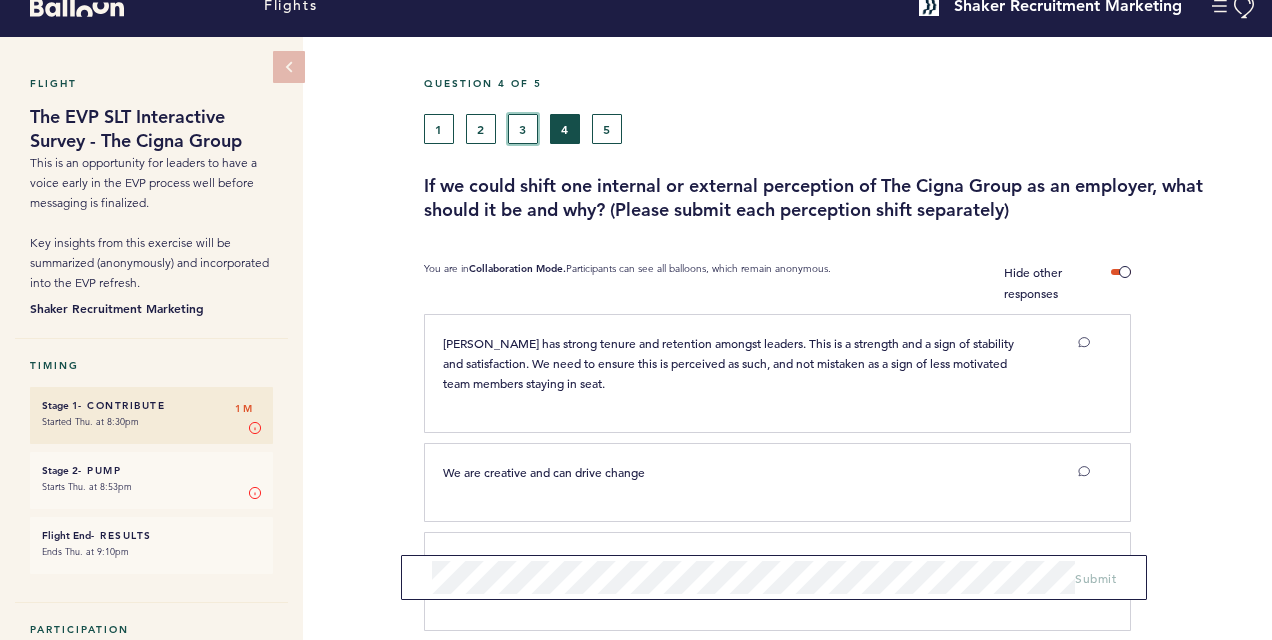click on "3" at bounding box center [523, 129] 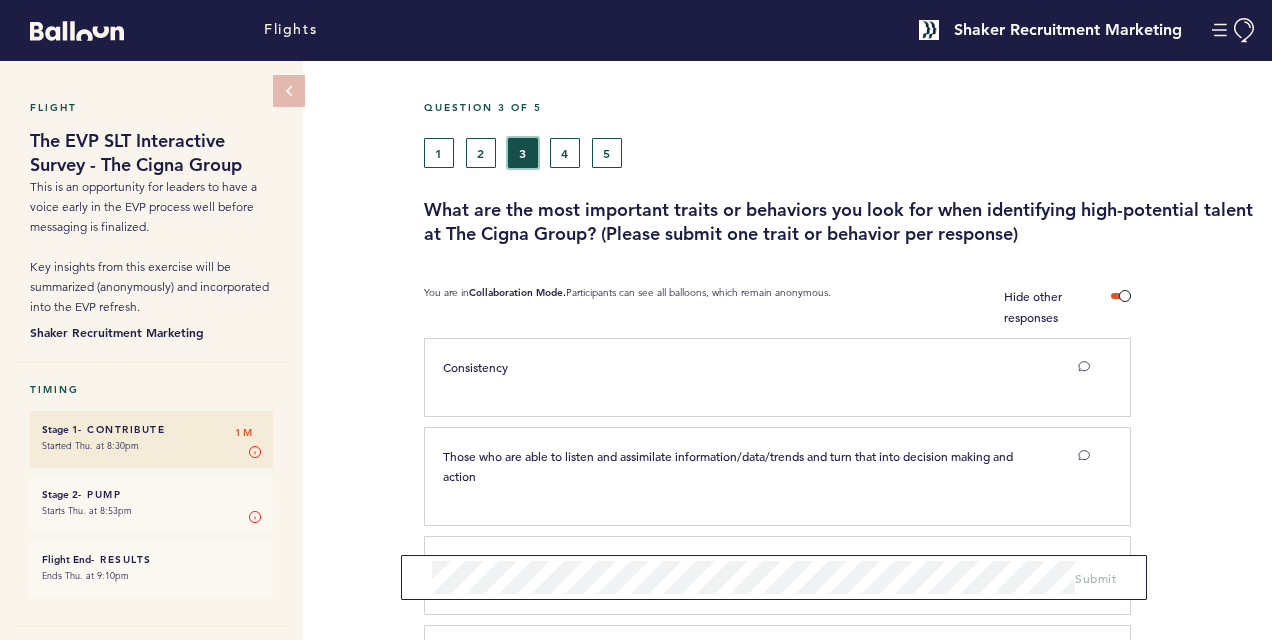 scroll, scrollTop: 0, scrollLeft: 0, axis: both 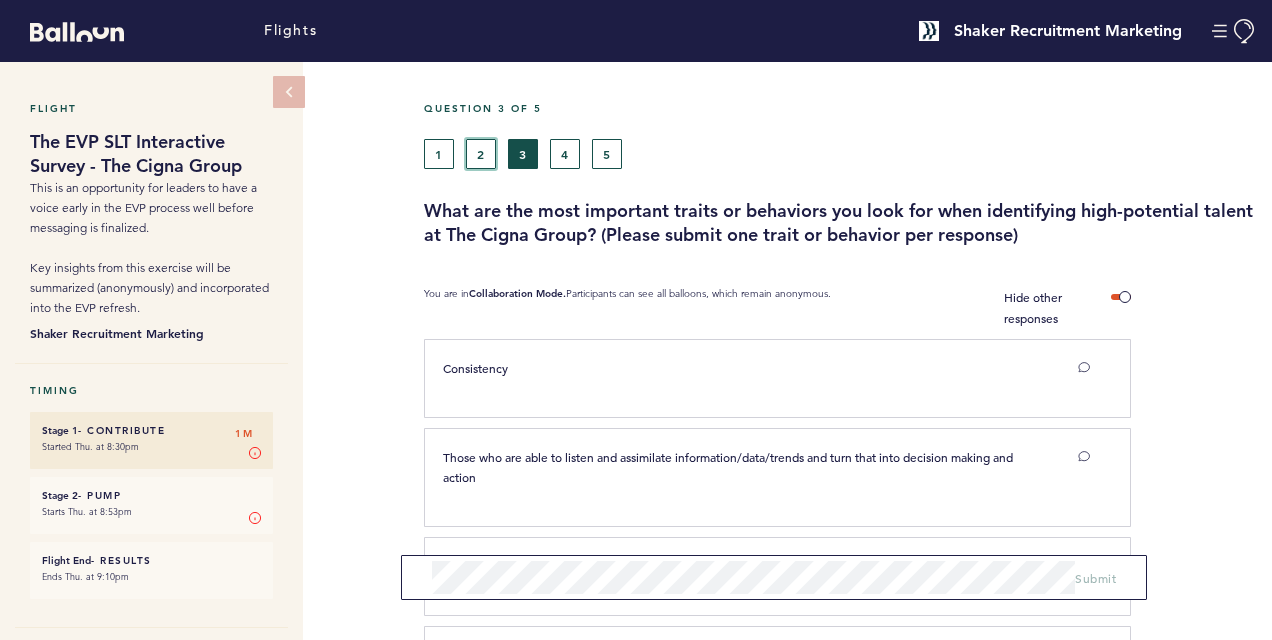 click on "2" at bounding box center [481, 154] 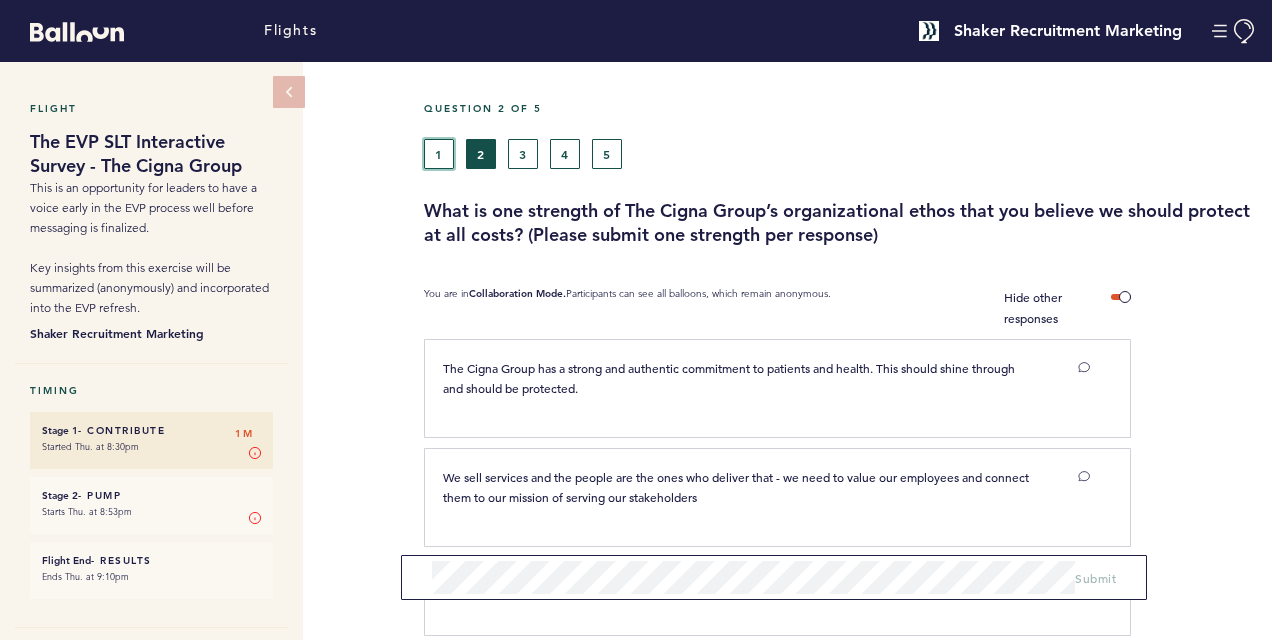 click on "1" at bounding box center [439, 154] 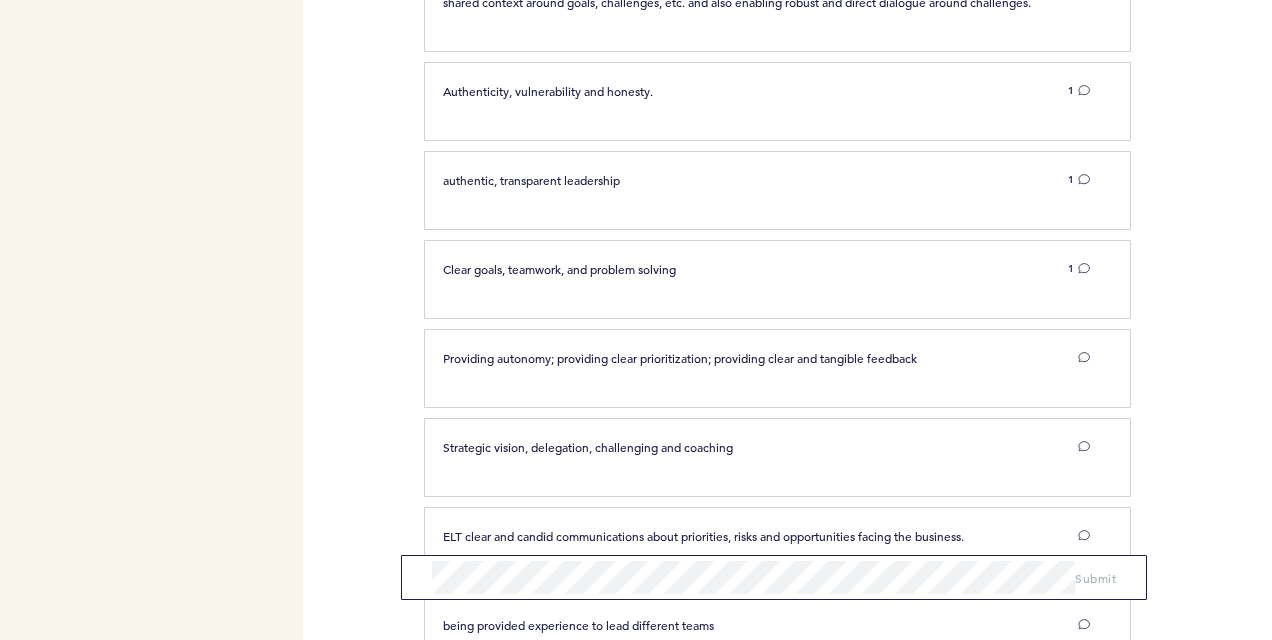 scroll, scrollTop: 1075, scrollLeft: 0, axis: vertical 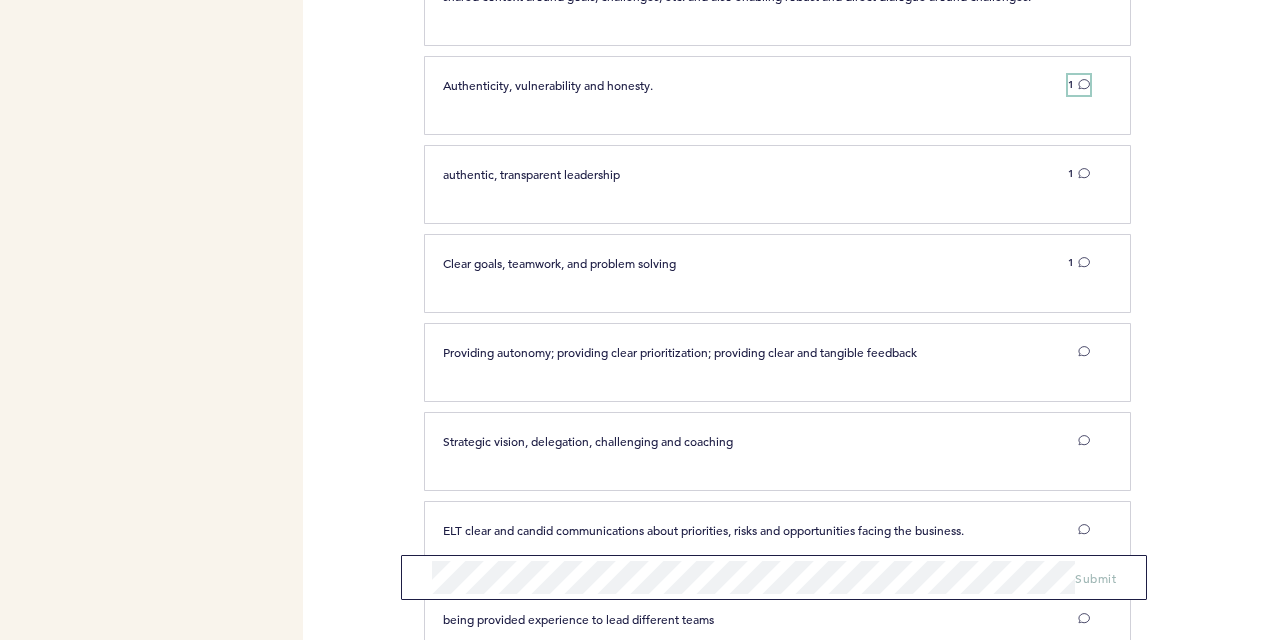 click 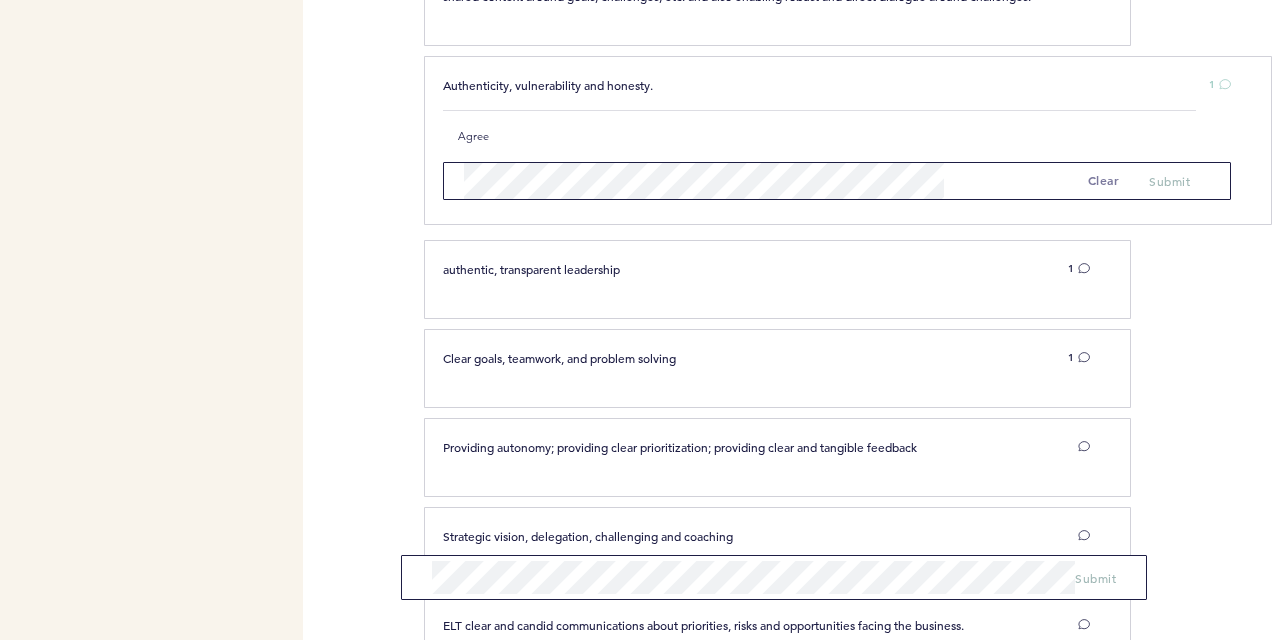 click on "Flights  Shaker Recruitment Marketing  [EMAIL_ADDRESS][DOMAIN_NAME]   Team Domain: shaker   Notification Preferences   Reset Password   Help Center   Logout  Flight The EVP SLT Interactive Survey - The Cigna Group This is an opportunity for leaders to have a voice early in the EVP process well before messaging is finalized.
Key insights from this exercise will be summarized (anonymously) and incorporated into the EVP refresh. Shaker Recruitment Marketing Timing Stage 1  - Contribute   56 seconds   Started Thu. at 8:30pm  Stage 1  In Stage 1, you can contribute your ideas, feedback, or information. Submit as many "balloons" (responses, to the question above) as you want here. Try to only submit one idea per balloon!   When you are ready, you can toggle on collaborate mode to reveal and start commenting on other contributors' balloons.  Learn More Stage 2  - Pump   56 seconds   Starts Thu. at 8:53pm  Stage 2  In Stage 2, you vote on the responses by pumping the balloons that you like or support.  Learn More 1" at bounding box center (636, 320) 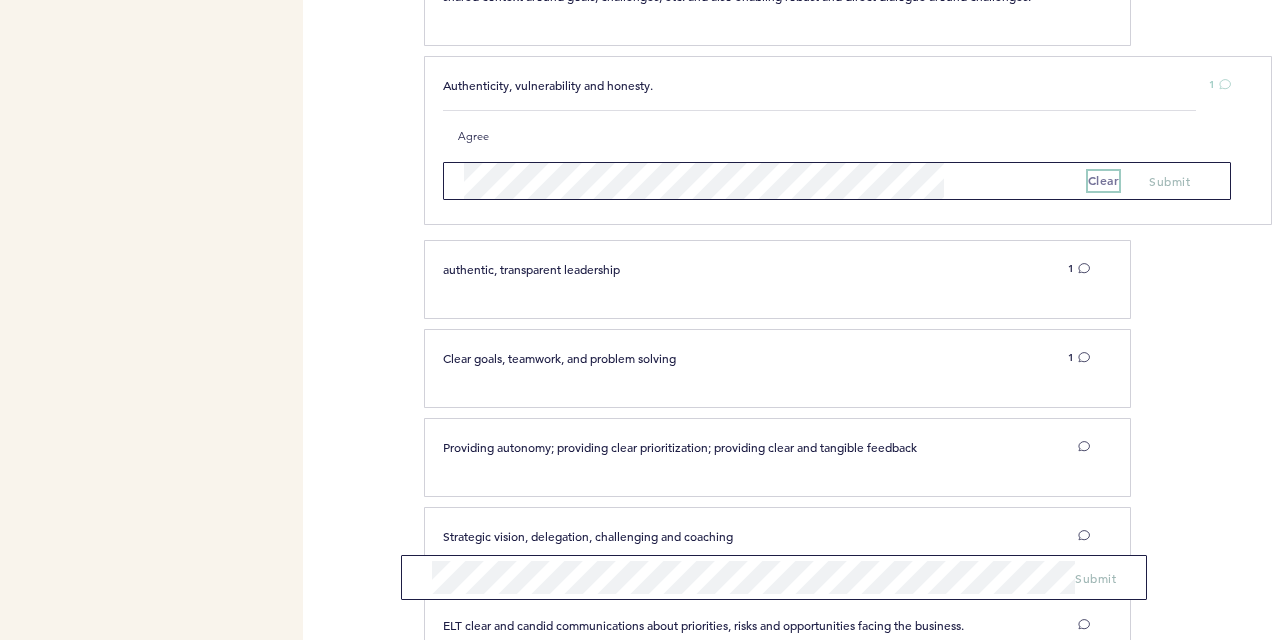 click on "clear" at bounding box center (1104, 181) 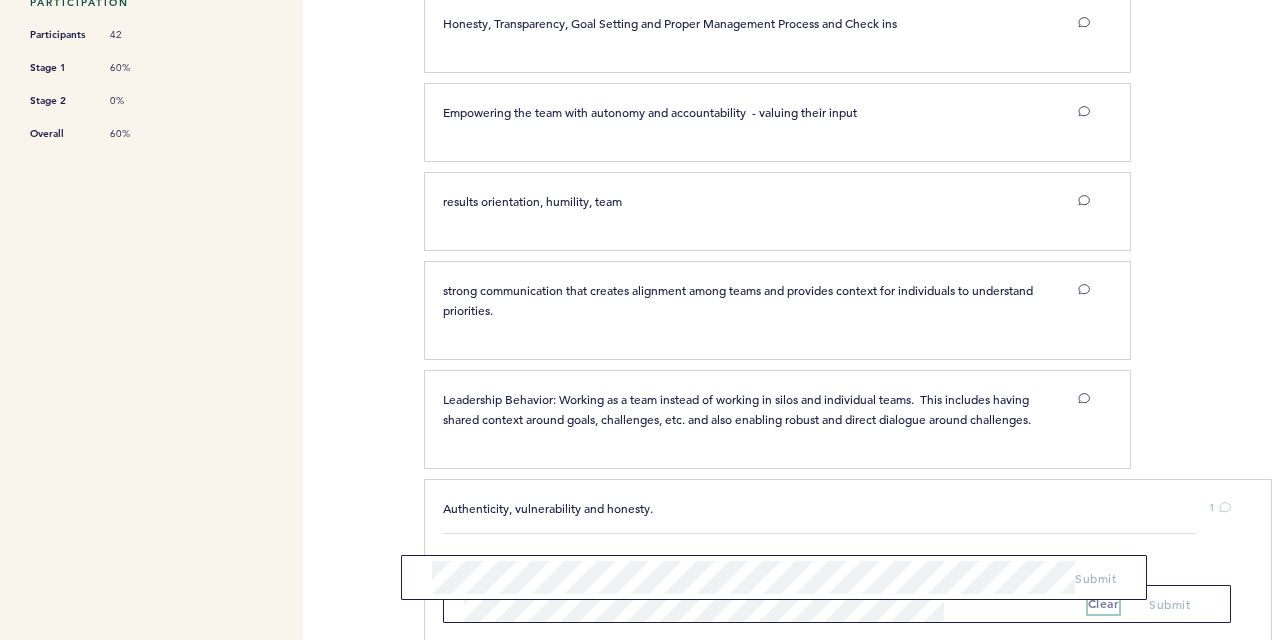 scroll, scrollTop: 250, scrollLeft: 0, axis: vertical 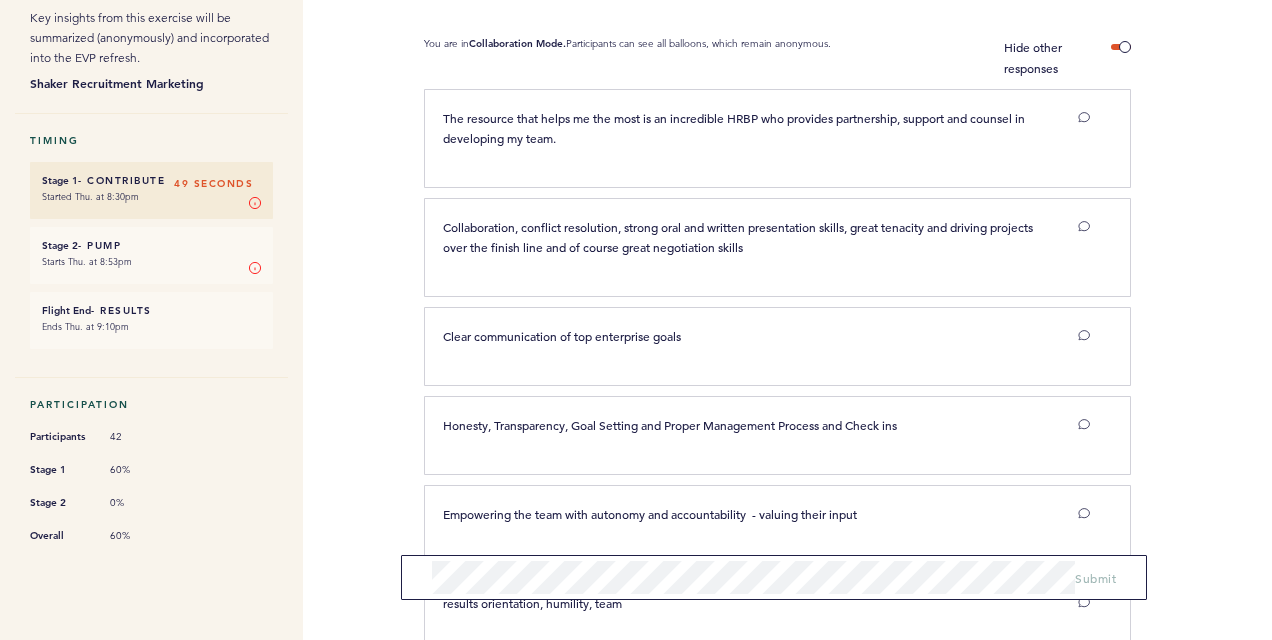 click on "Starts Thu. at 8:53pm" at bounding box center (151, 262) 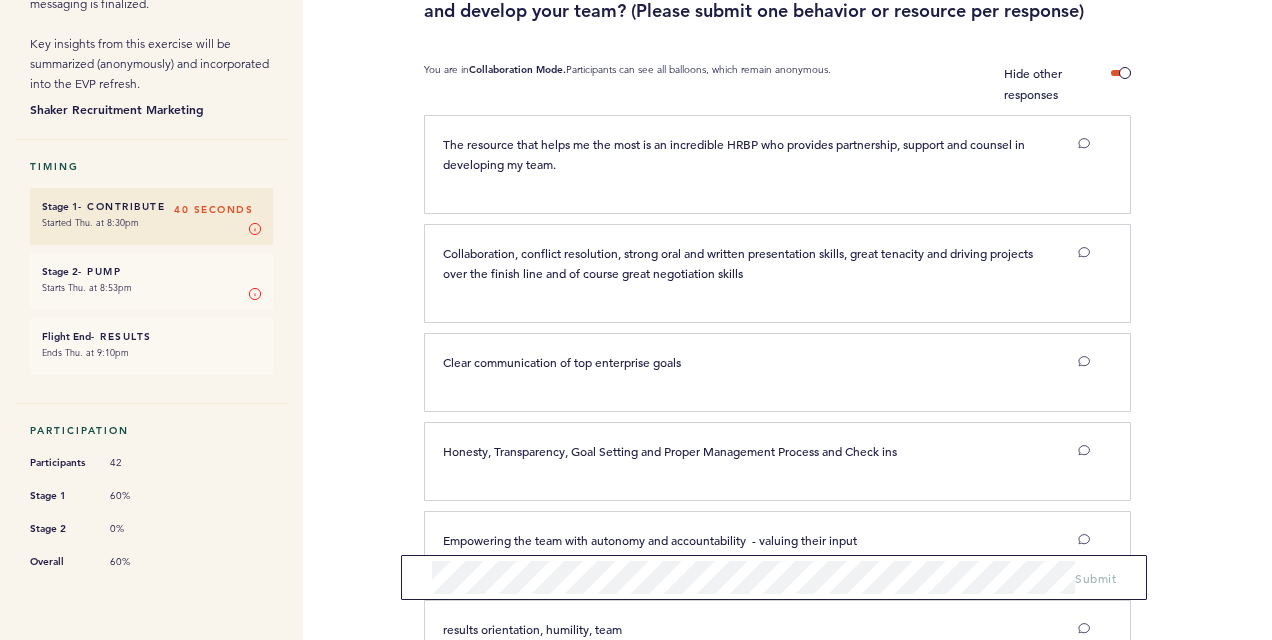 scroll, scrollTop: 225, scrollLeft: 0, axis: vertical 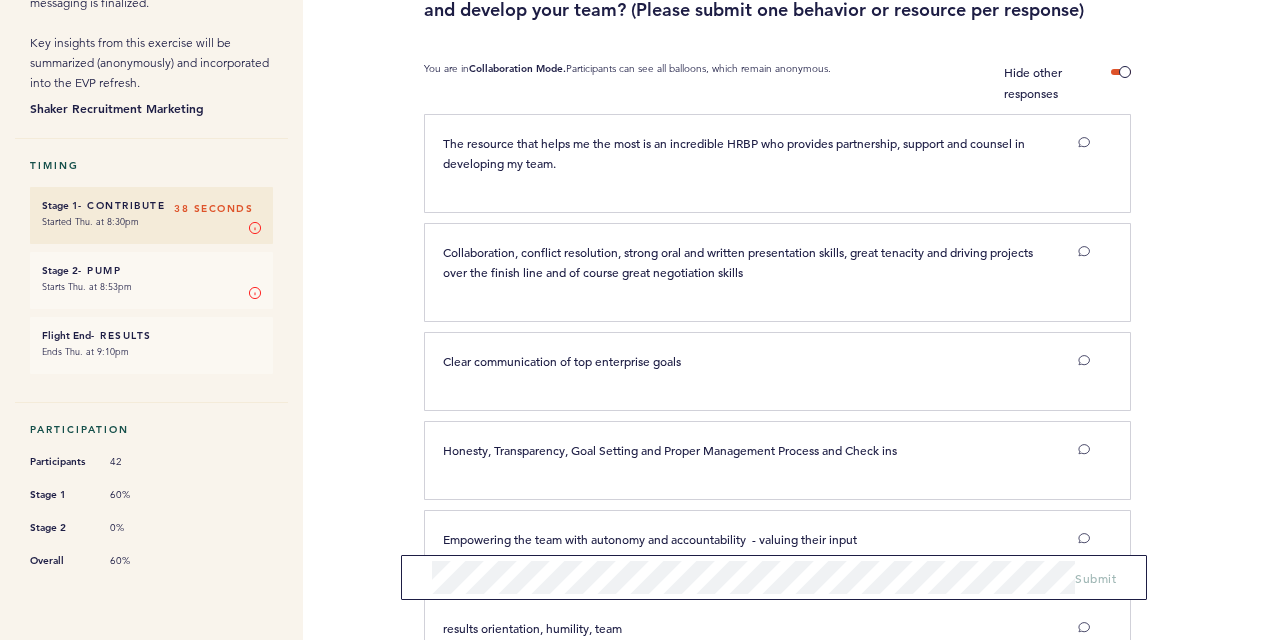 click on "Flights  Shaker Recruitment Marketing  [EMAIL_ADDRESS][DOMAIN_NAME]   Team Domain: shaker   Notification Preferences   Reset Password   Help Center   Logout  Flight The EVP SLT Interactive Survey - The Cigna Group This is an opportunity for leaders to have a voice early in the EVP process well before messaging is finalized.
Key insights from this exercise will be summarized (anonymously) and incorporated into the EVP refresh. Shaker Recruitment Marketing Timing Stage 1  - Contribute   38 seconds   Started Thu. at 8:30pm  Stage 1  In Stage 1, you can contribute your ideas, feedback, or information. Submit as many "balloons" (responses, to the question above) as you want here. Try to only submit one idea per balloon!   When you are ready, you can toggle on collaborate mode to reveal and start commenting on other contributors' balloons.  Learn More Stage 2  - Pump   38 seconds   Starts Thu. at 8:53pm  Stage 2  In Stage 2, you vote on the responses by pumping the balloons that you like or support.  Learn More 1" at bounding box center (636, 320) 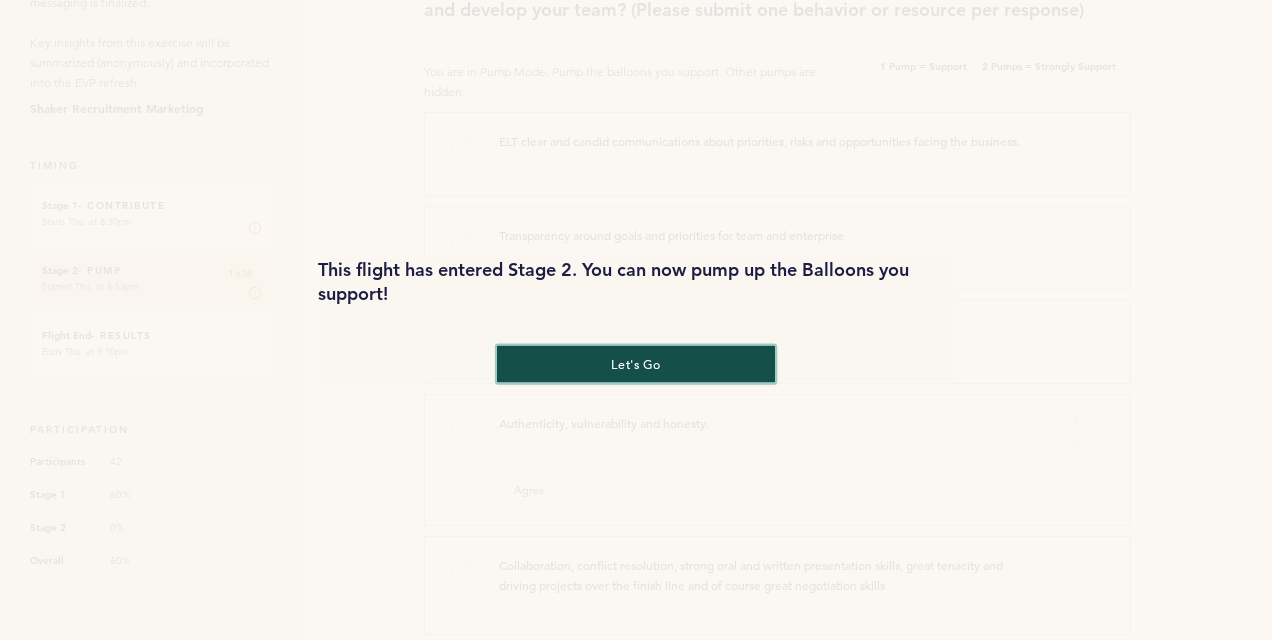 click on "let's go" at bounding box center [636, 363] 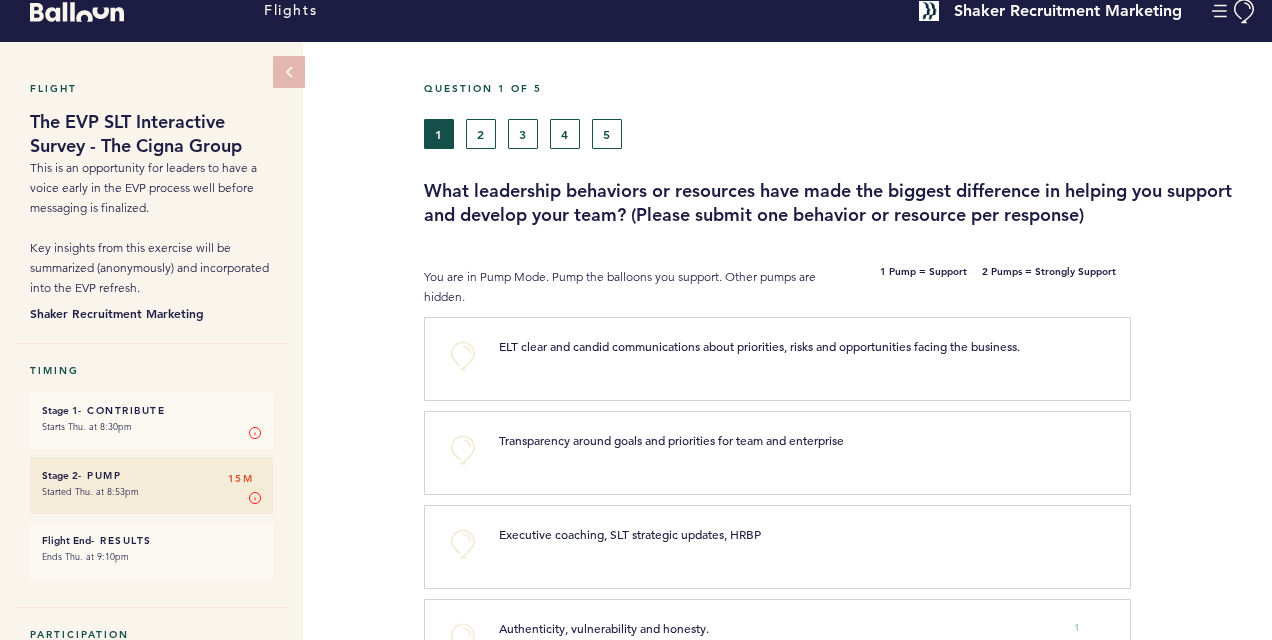 scroll, scrollTop: 0, scrollLeft: 0, axis: both 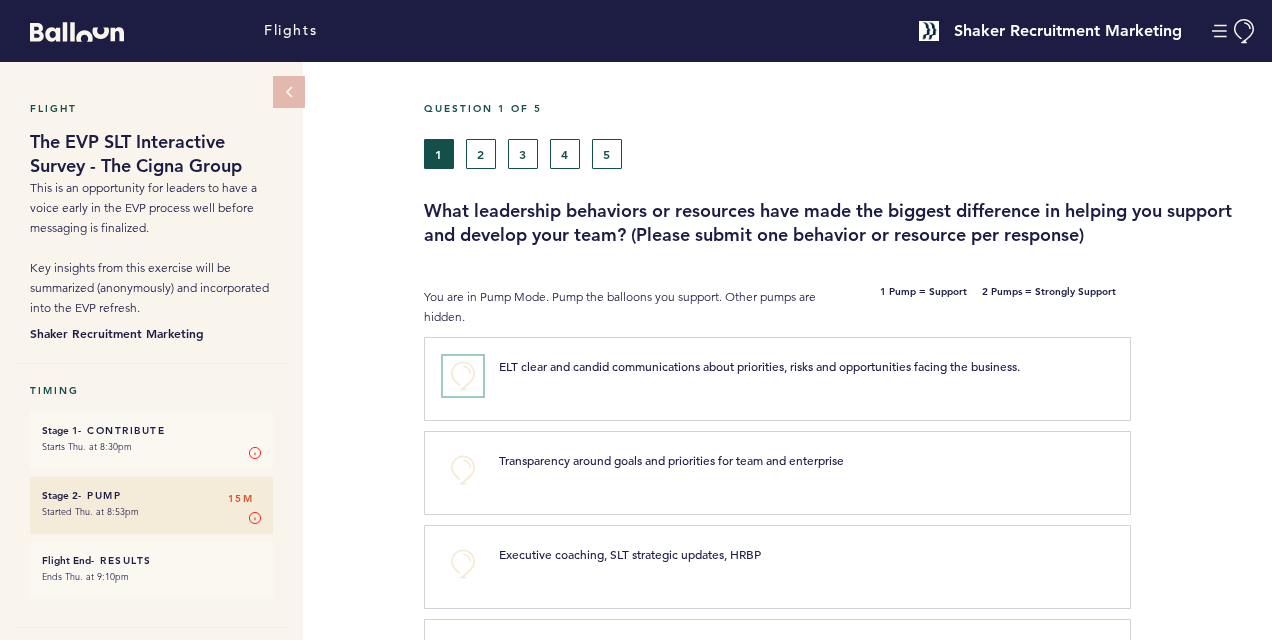 click on "+0" at bounding box center (463, 376) 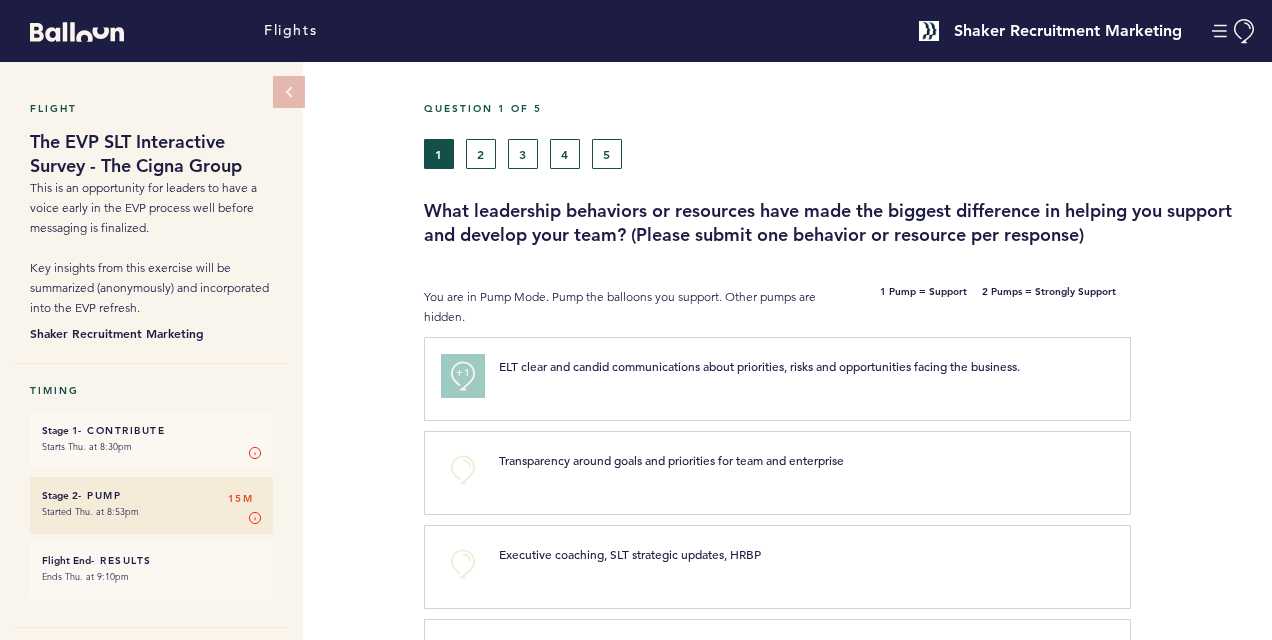 click on "+1" at bounding box center [463, 373] 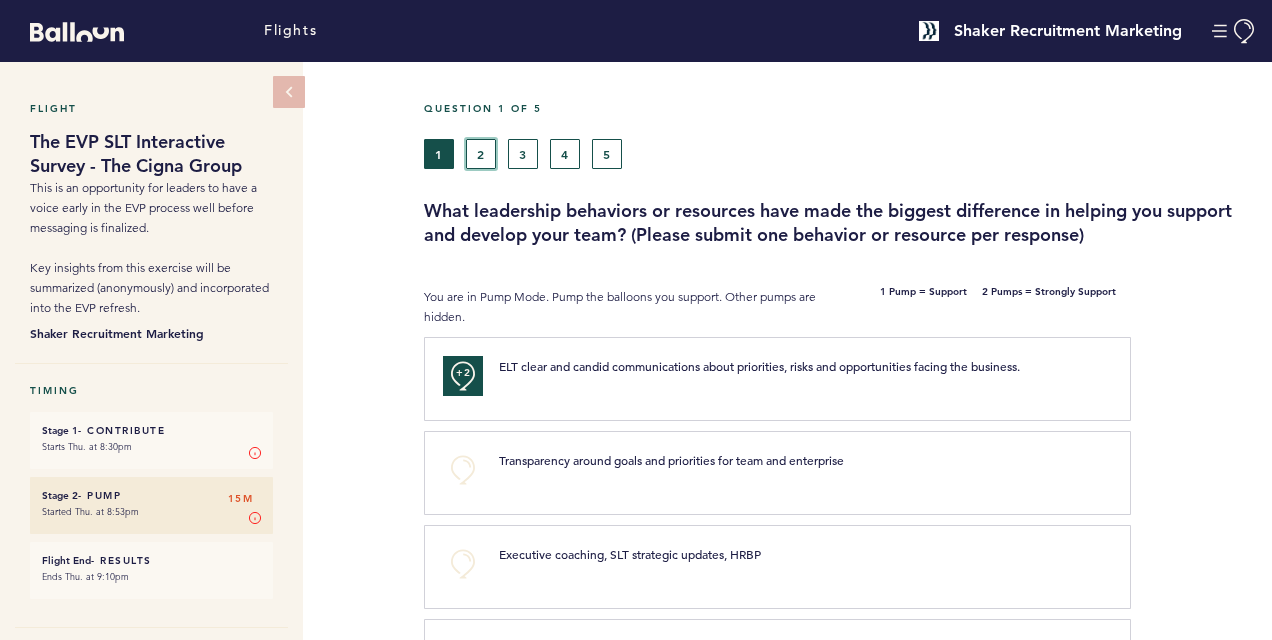 click on "2" at bounding box center (481, 154) 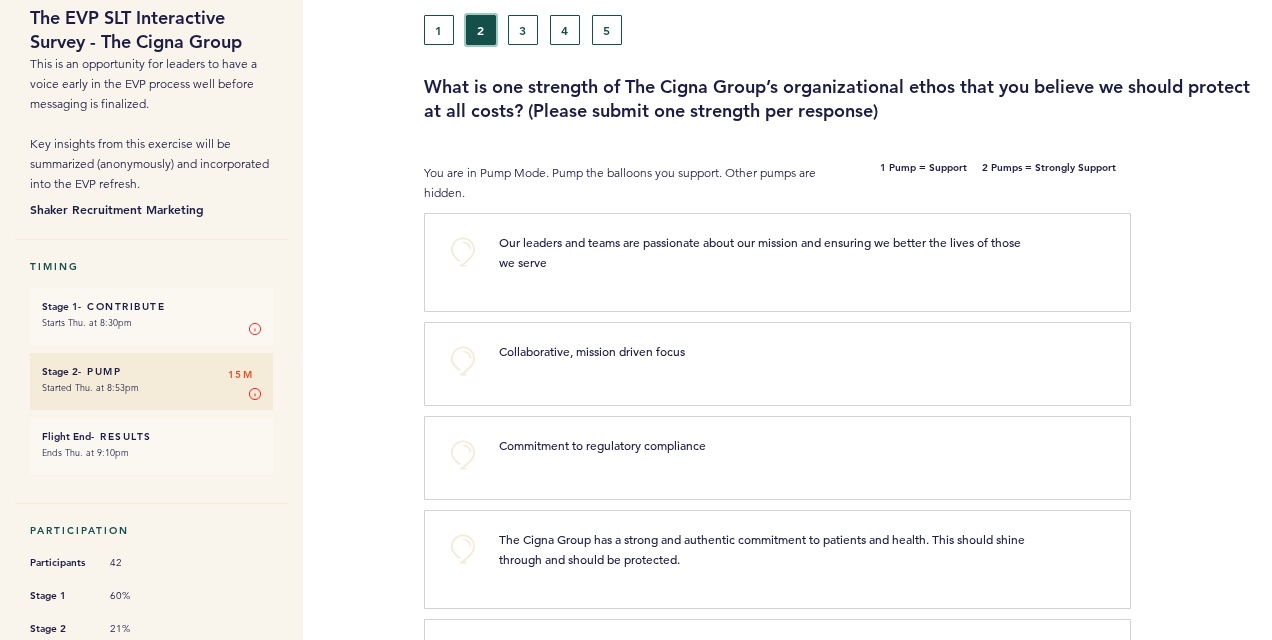 scroll, scrollTop: 125, scrollLeft: 0, axis: vertical 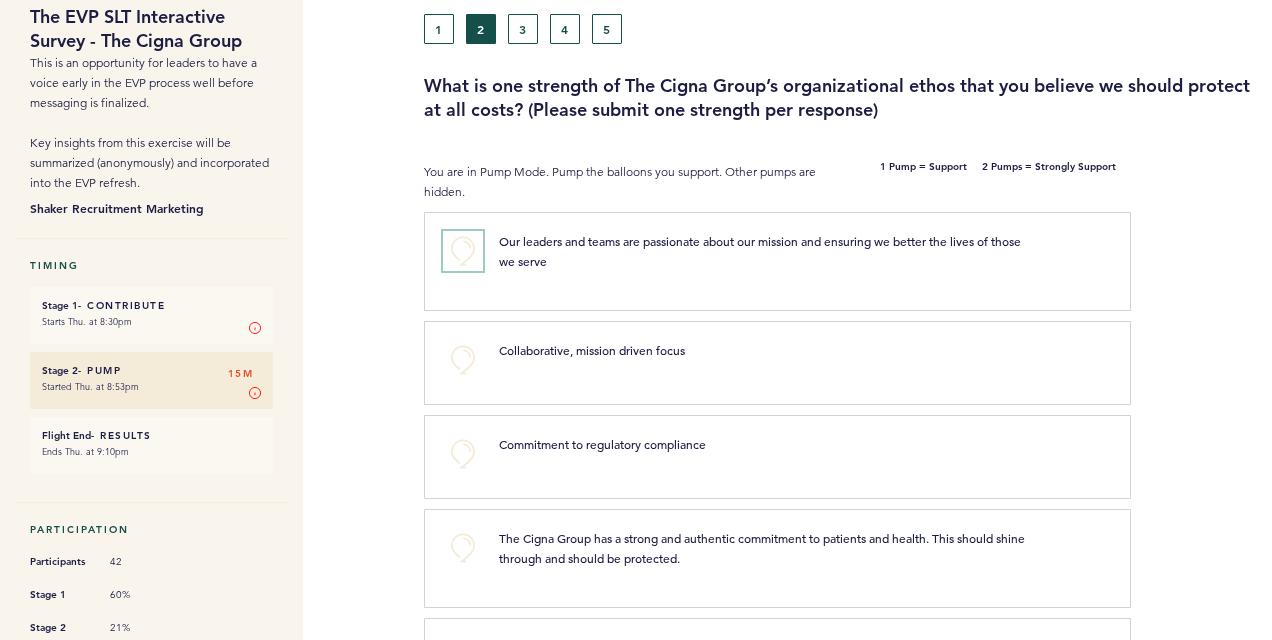 click on "+0" at bounding box center (463, 251) 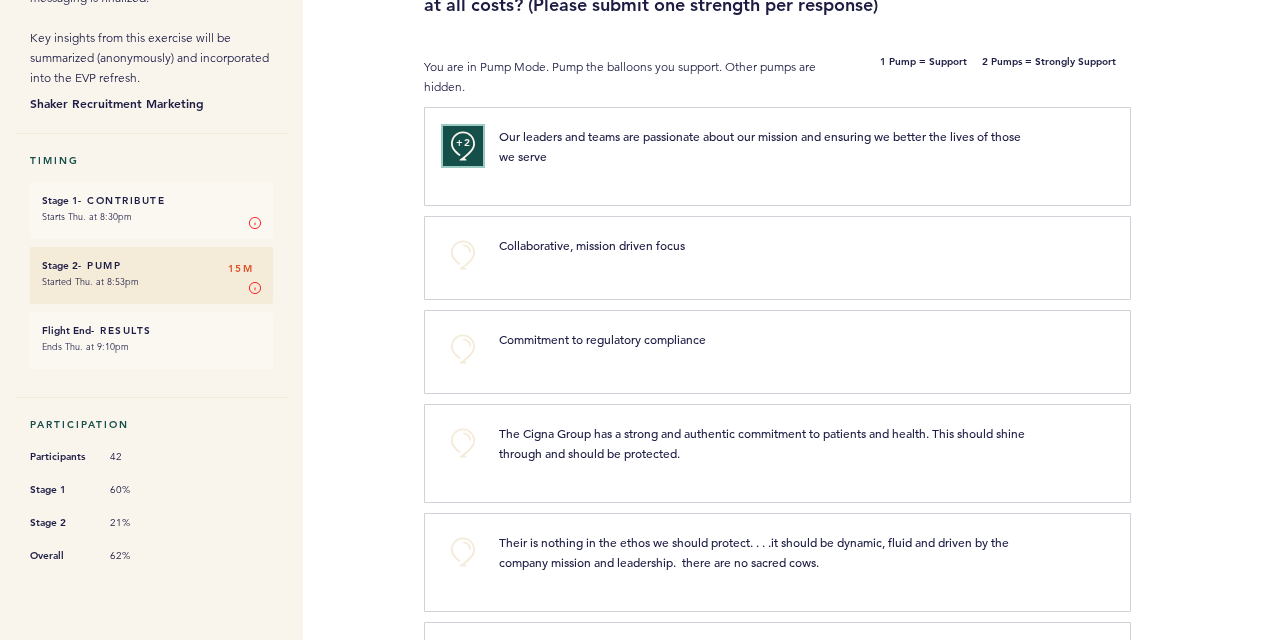 scroll, scrollTop: 0, scrollLeft: 0, axis: both 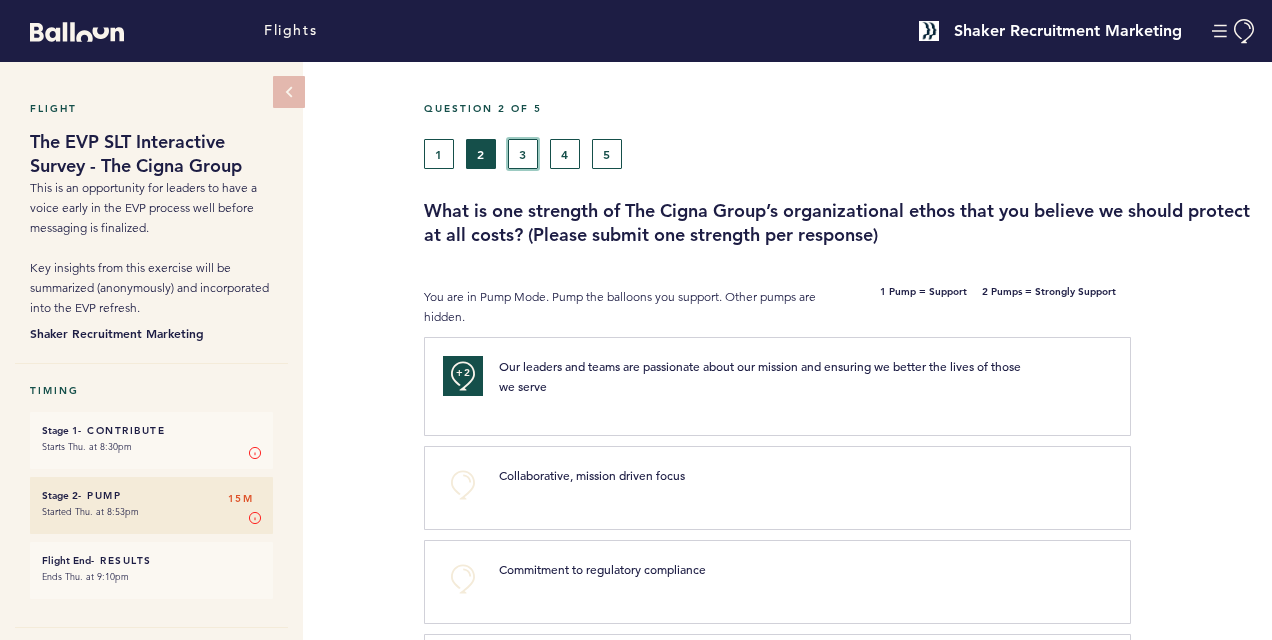 click on "3" at bounding box center (523, 154) 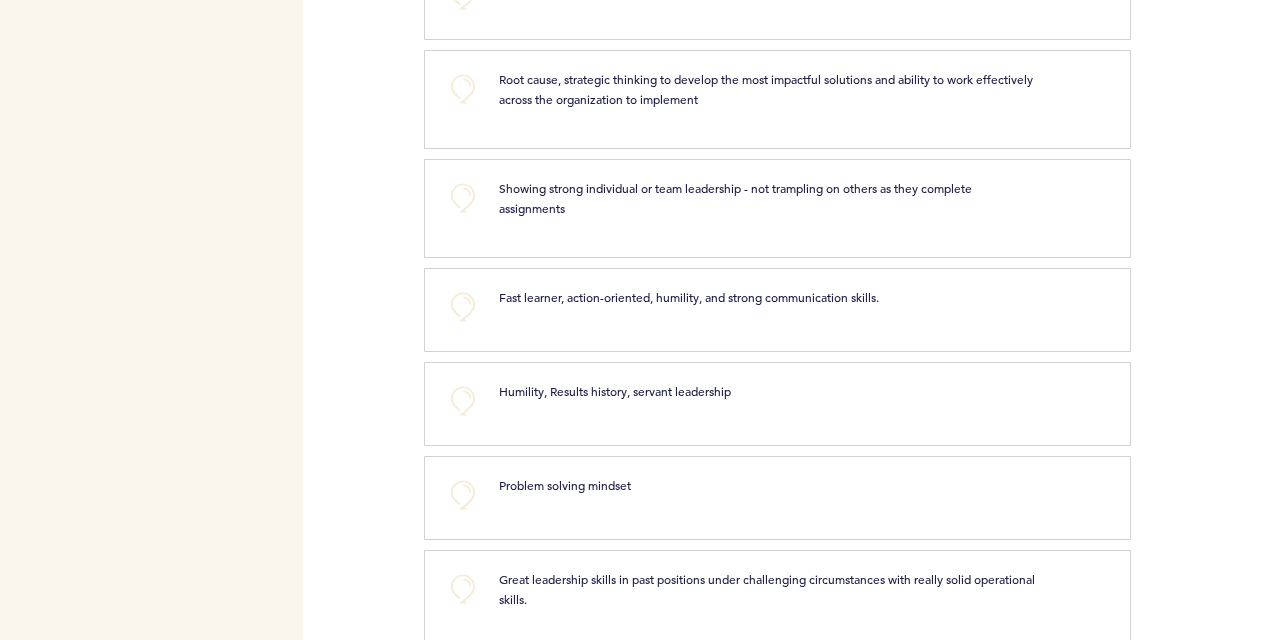 scroll, scrollTop: 1825, scrollLeft: 0, axis: vertical 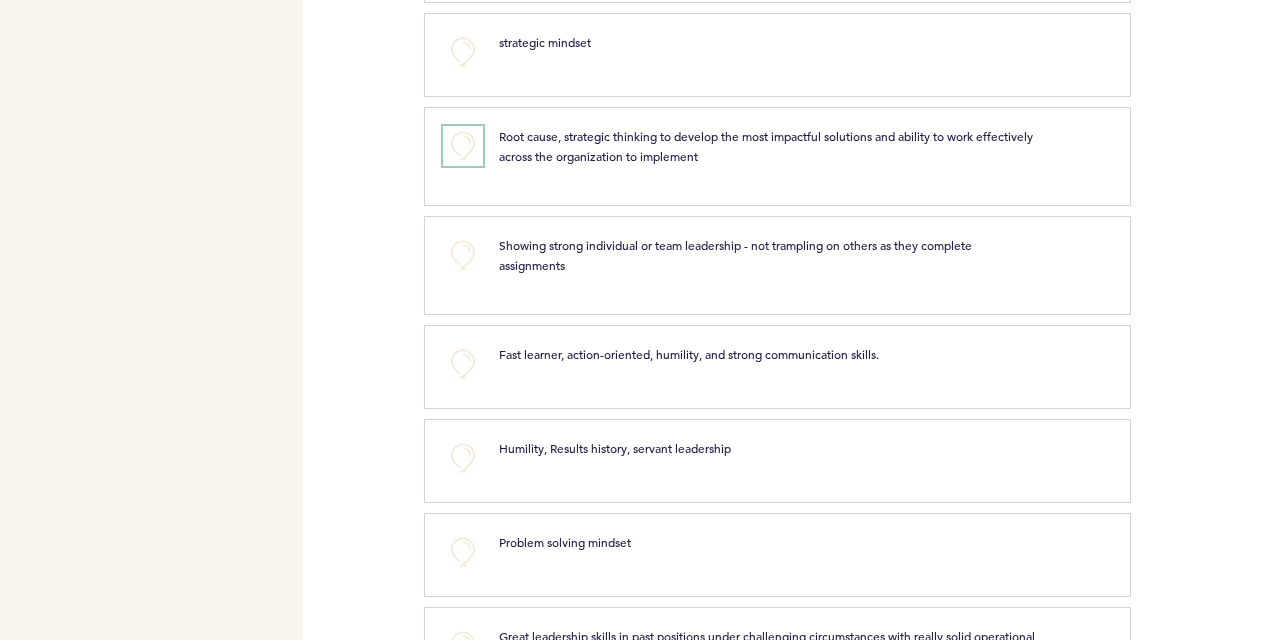 click on "+0" at bounding box center (463, 146) 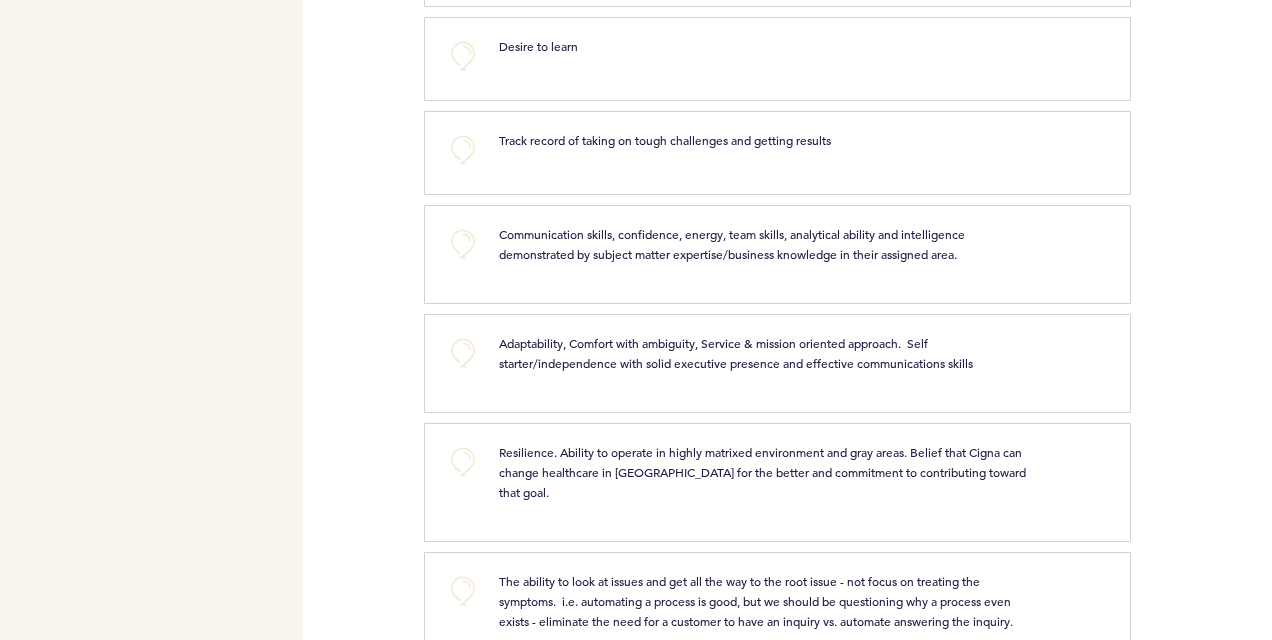 scroll, scrollTop: 2544, scrollLeft: 0, axis: vertical 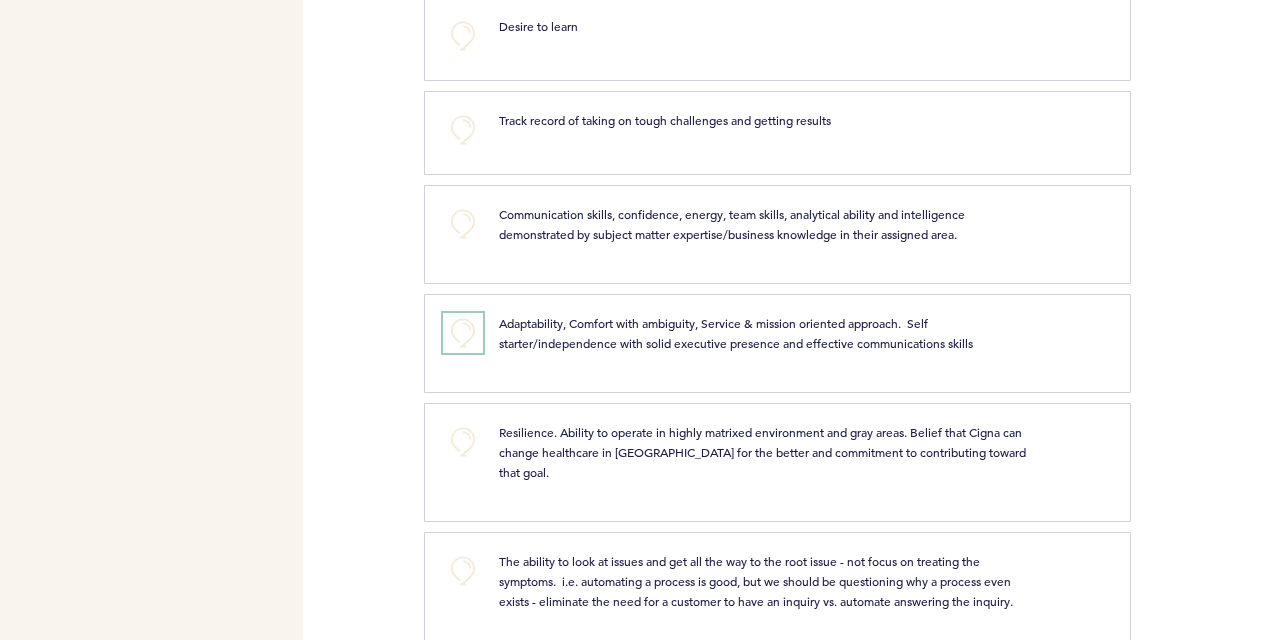 click on "+0" at bounding box center [463, 333] 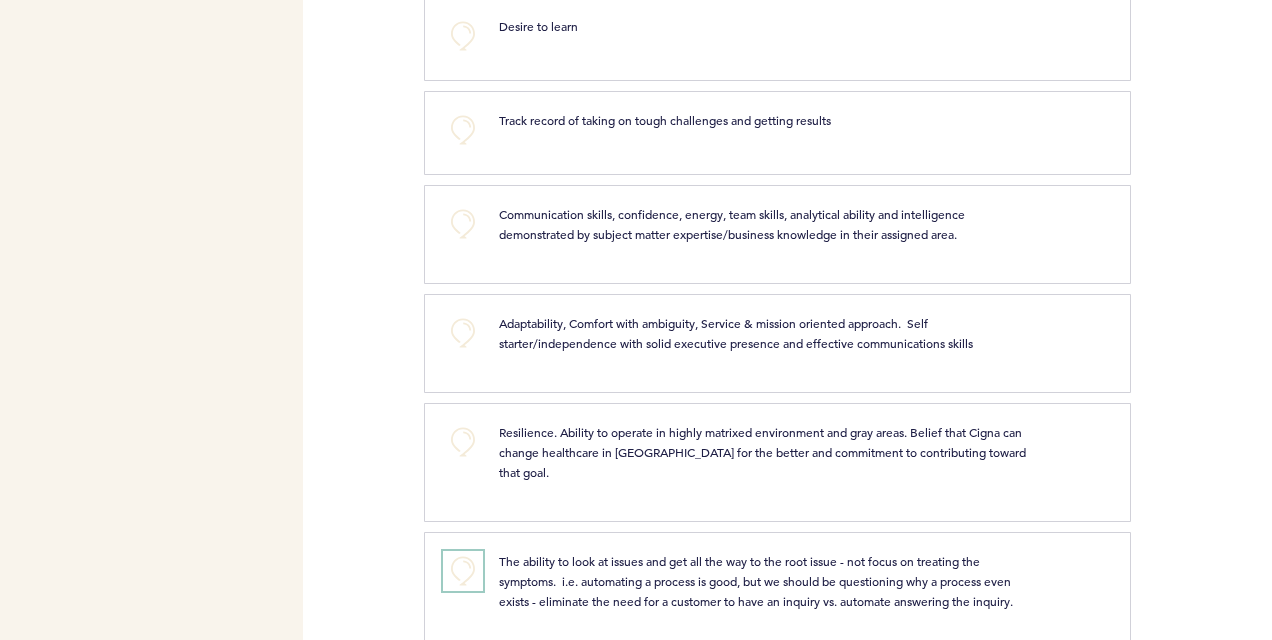 click on "+0" at bounding box center (463, 571) 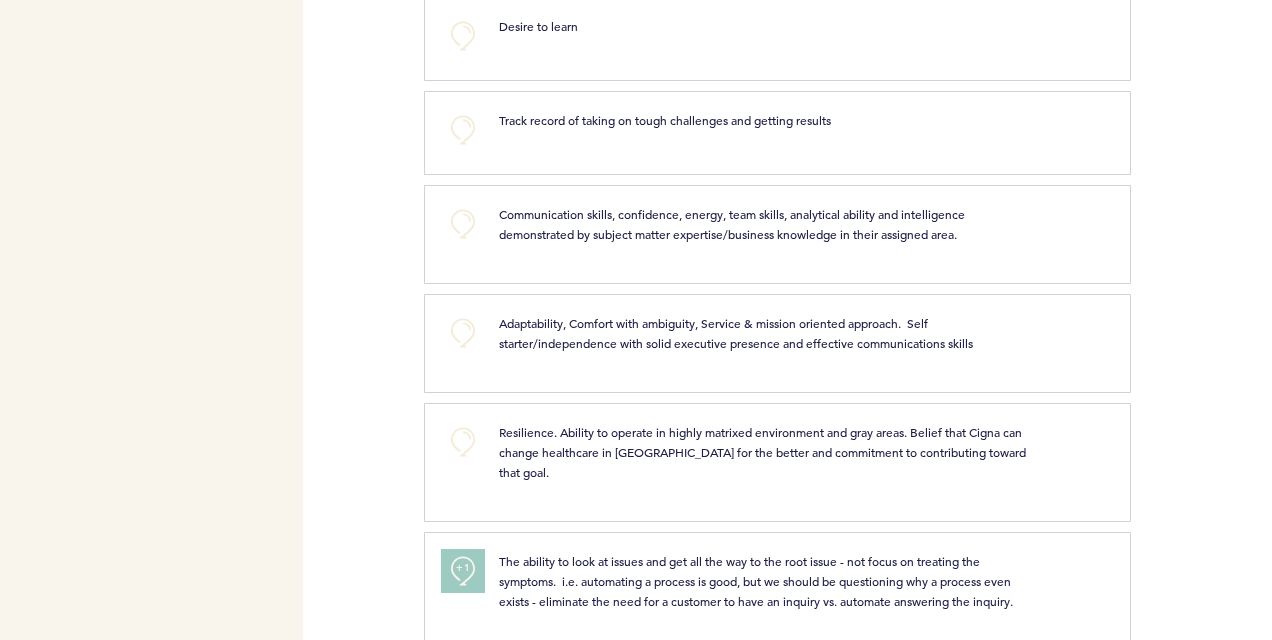 click on "+1" at bounding box center [463, 571] 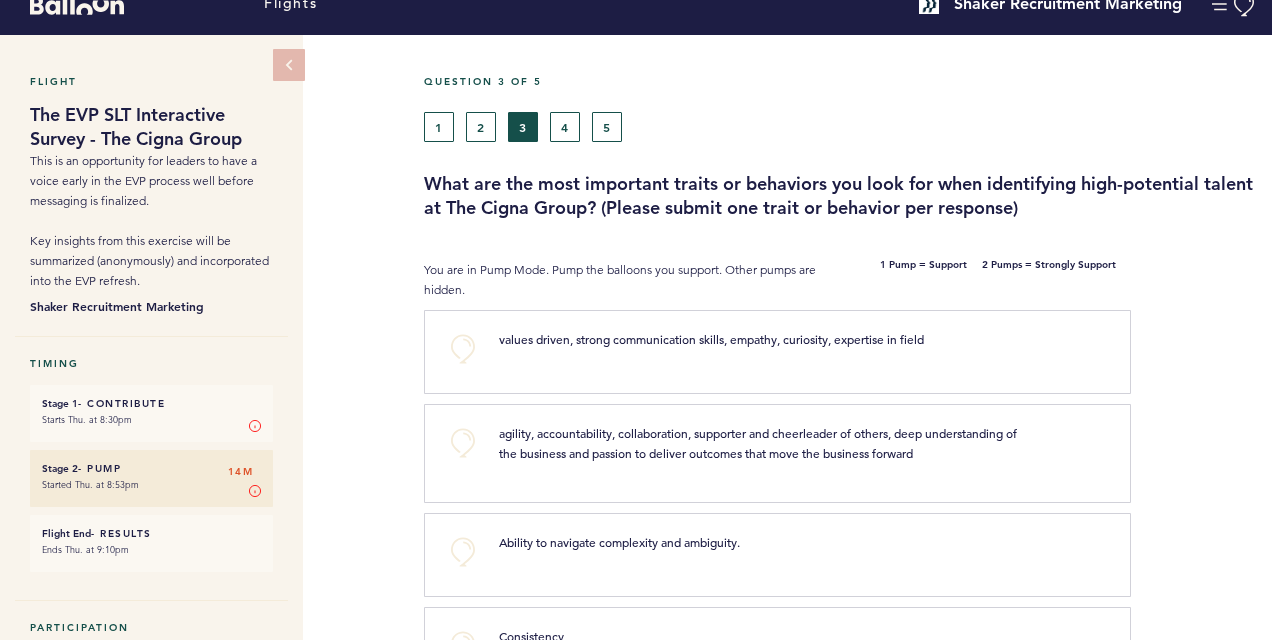 scroll, scrollTop: 19, scrollLeft: 0, axis: vertical 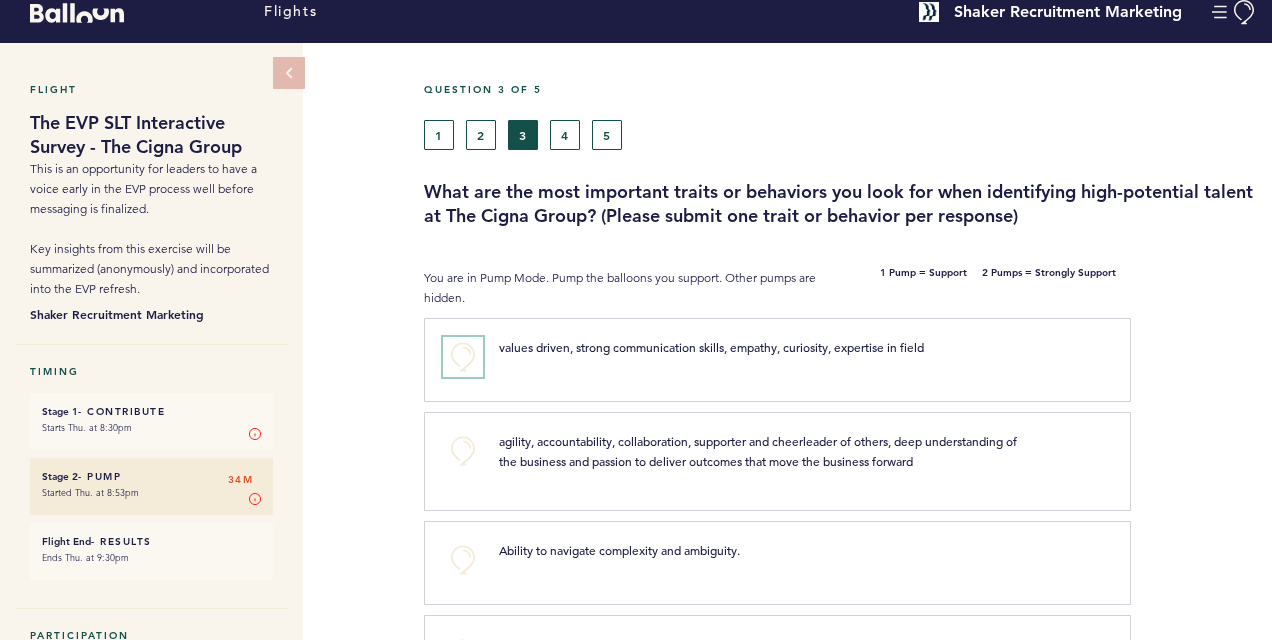 click on "+0" at bounding box center (463, 357) 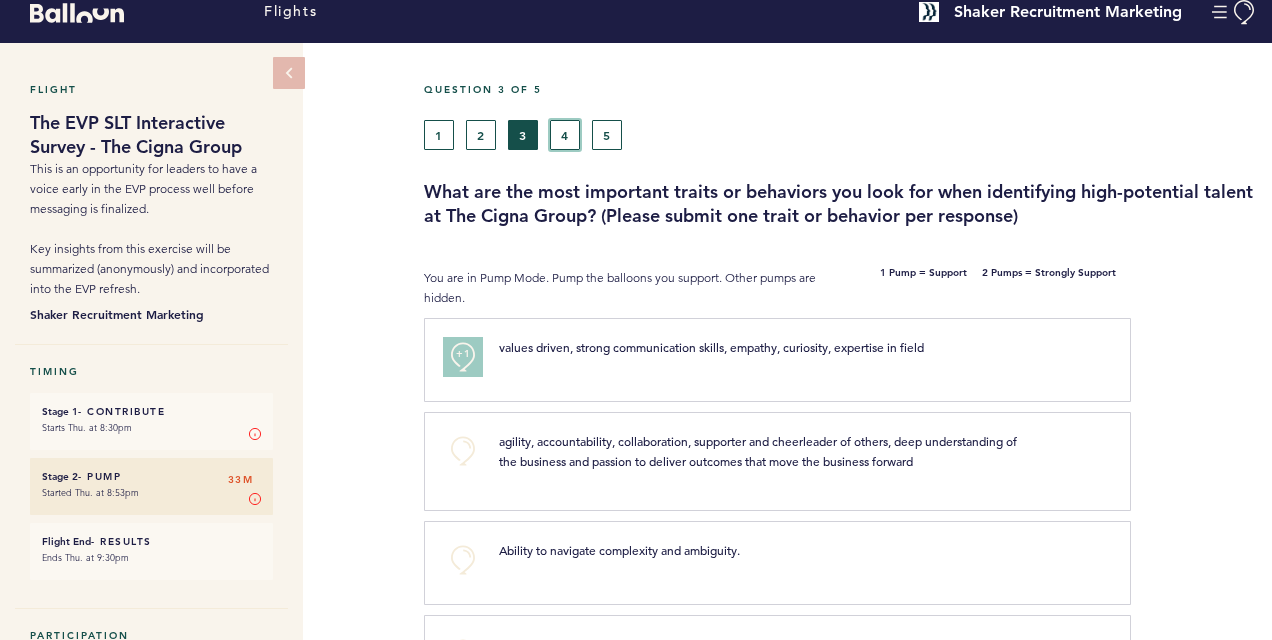 click on "4" at bounding box center (565, 135) 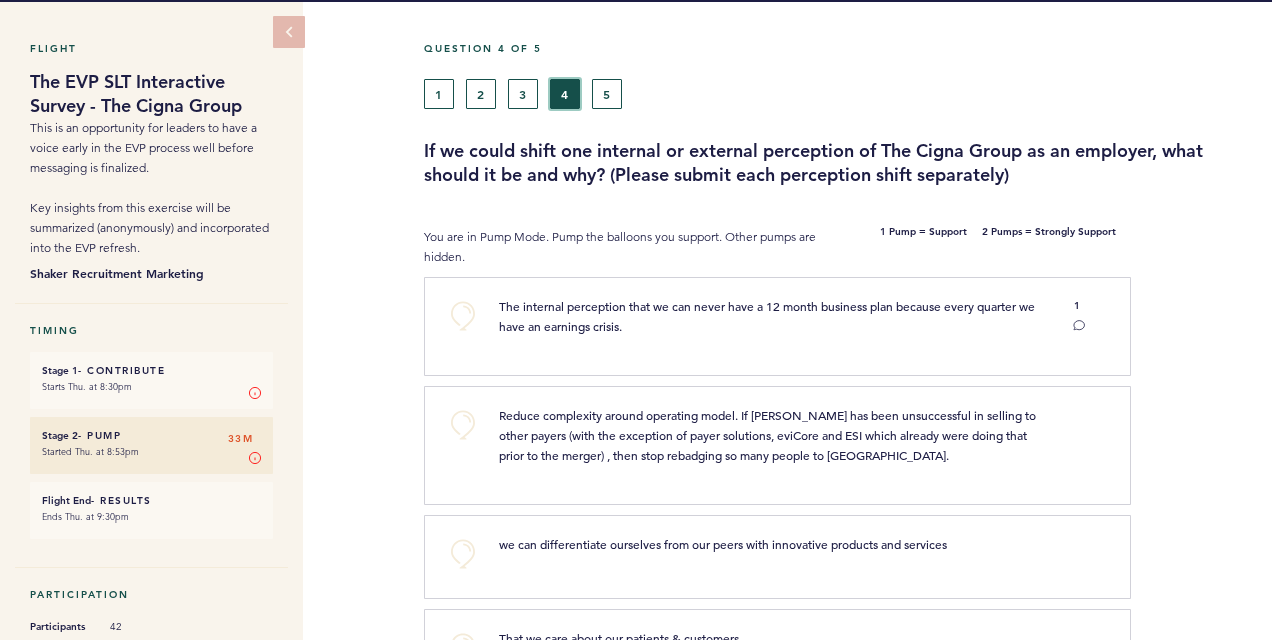 scroll, scrollTop: 69, scrollLeft: 0, axis: vertical 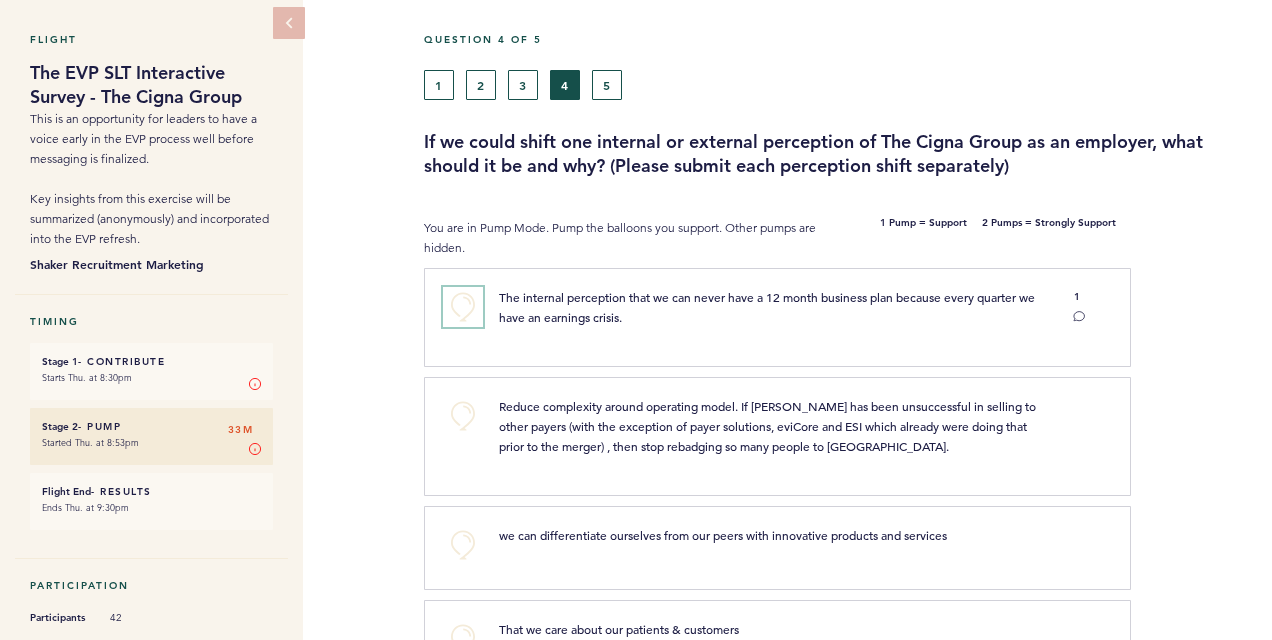 click on "+0" at bounding box center [463, 307] 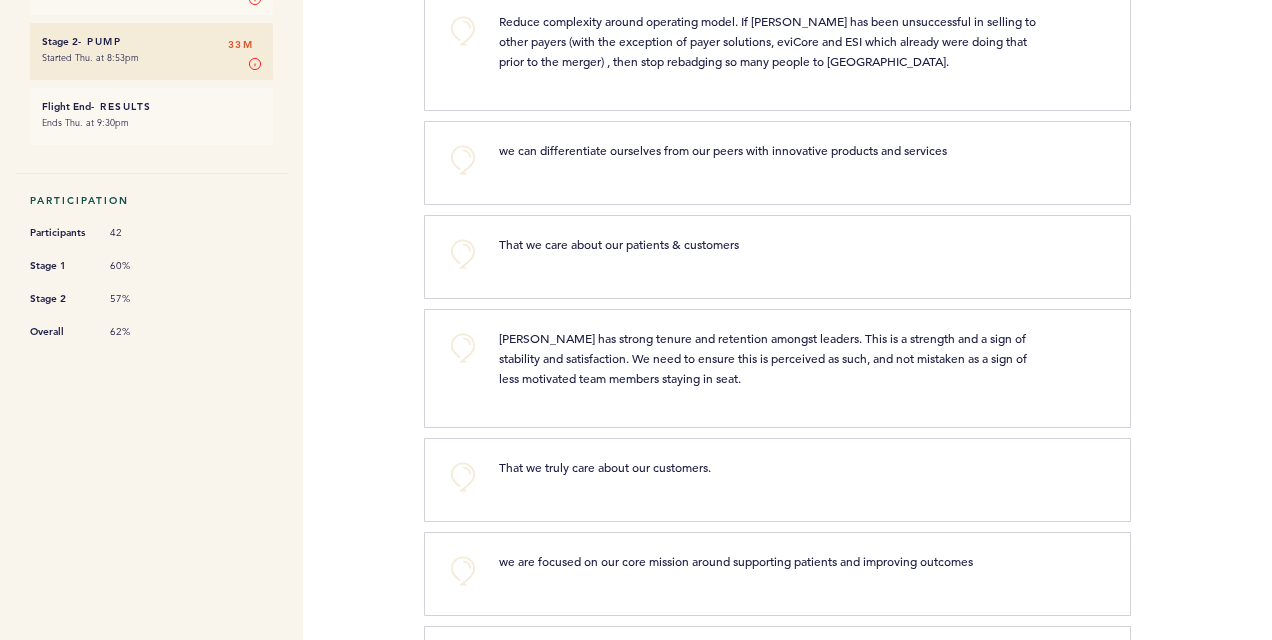 scroll, scrollTop: 544, scrollLeft: 0, axis: vertical 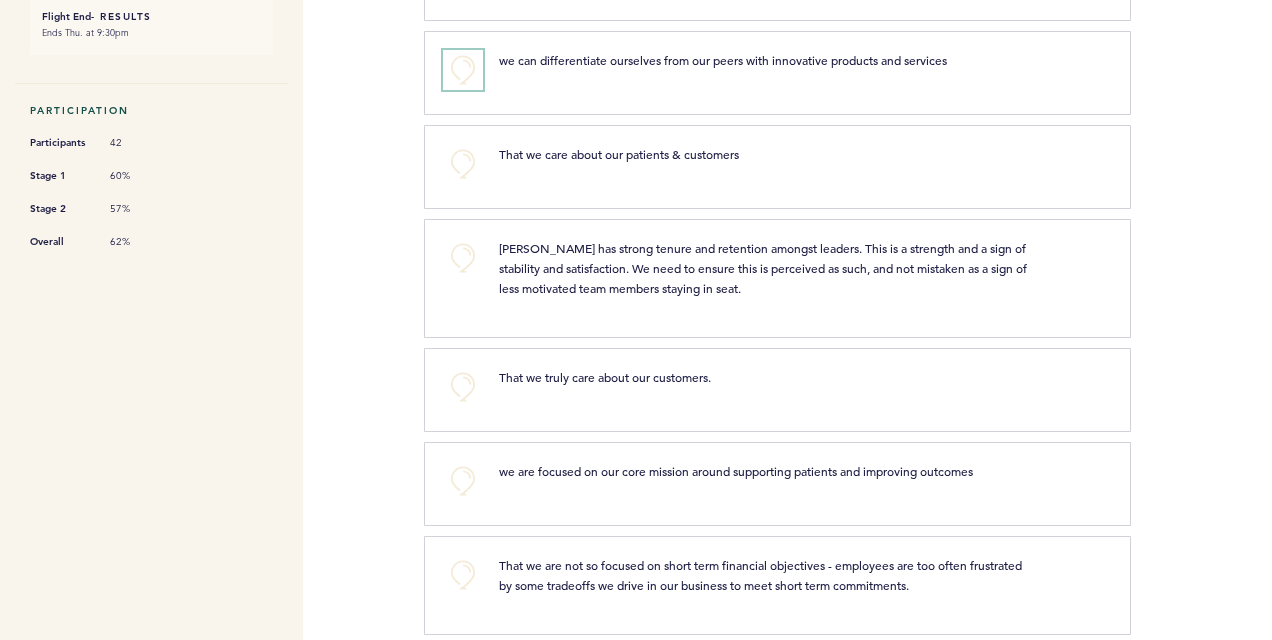 click on "+0" at bounding box center (463, 70) 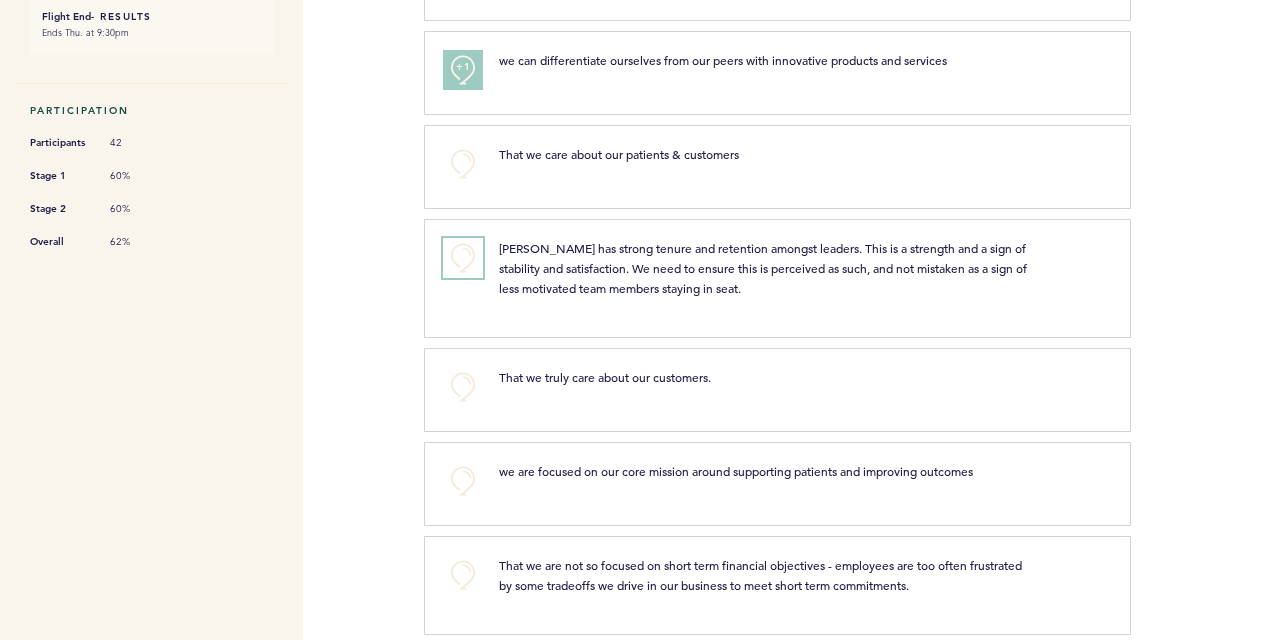 click on "+0" at bounding box center [463, 258] 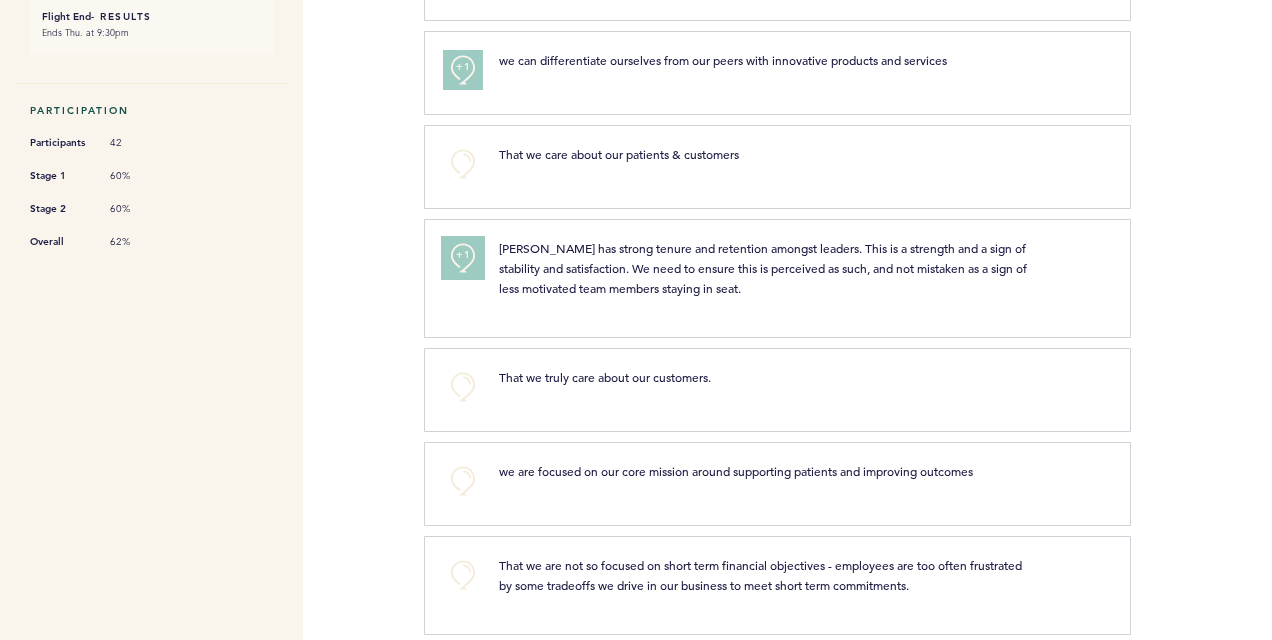 click on "+1" at bounding box center (463, 255) 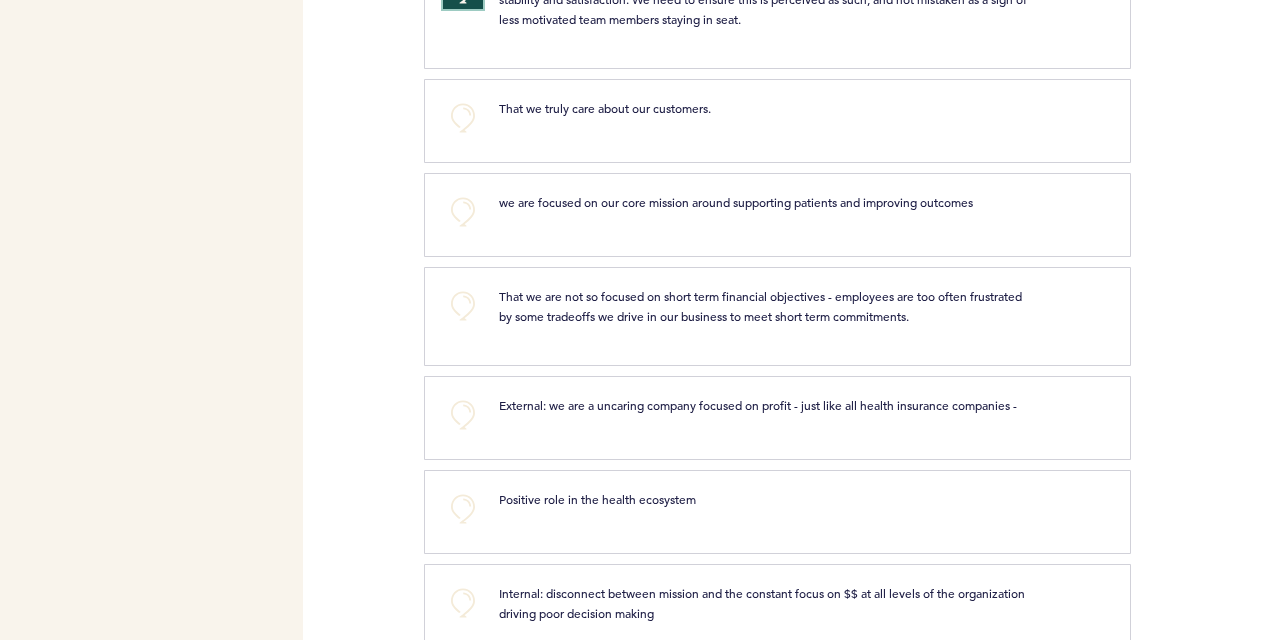 scroll, scrollTop: 844, scrollLeft: 0, axis: vertical 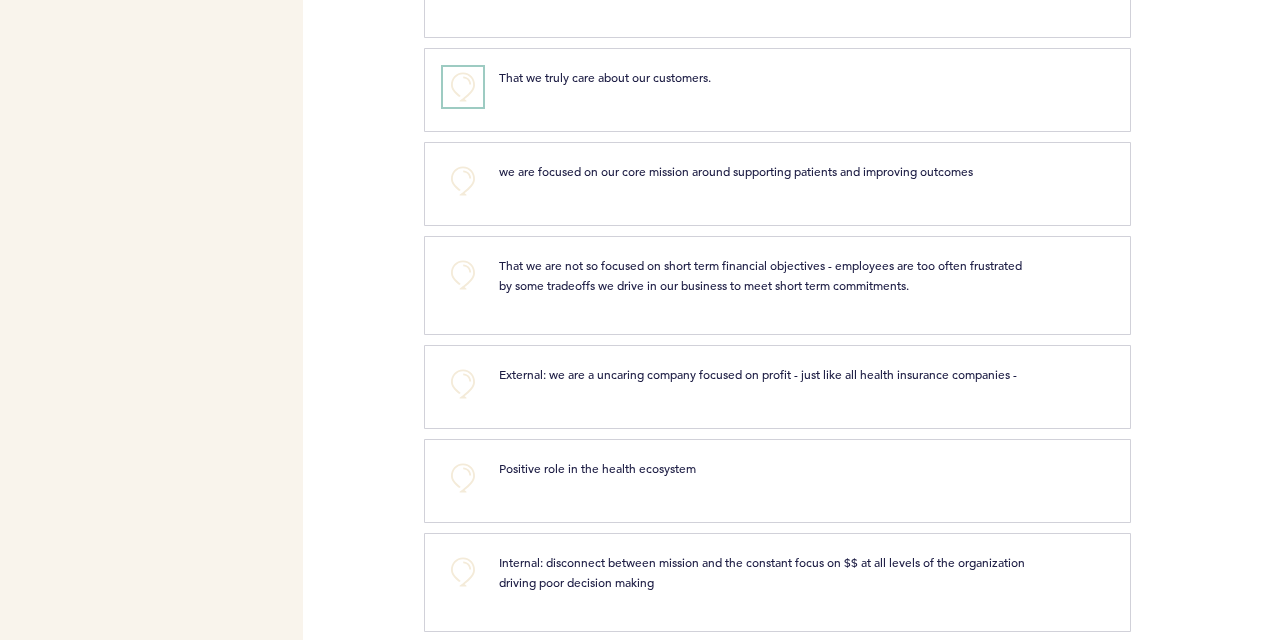 click on "+0" at bounding box center (463, 87) 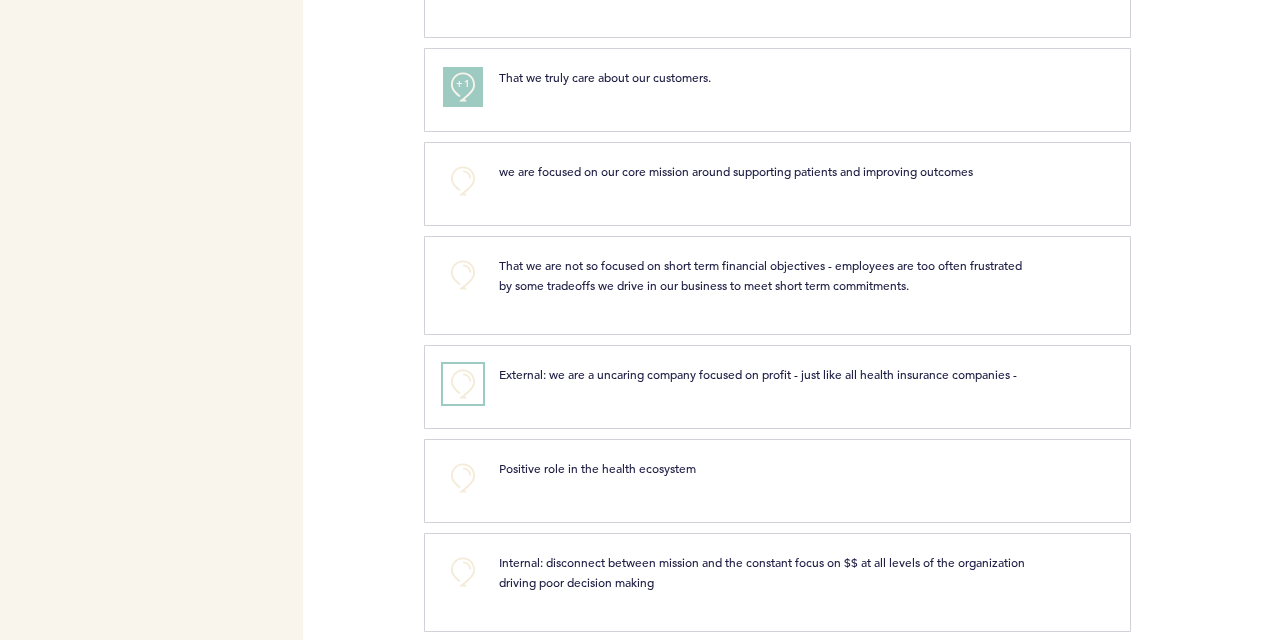 click on "+0" at bounding box center [463, 384] 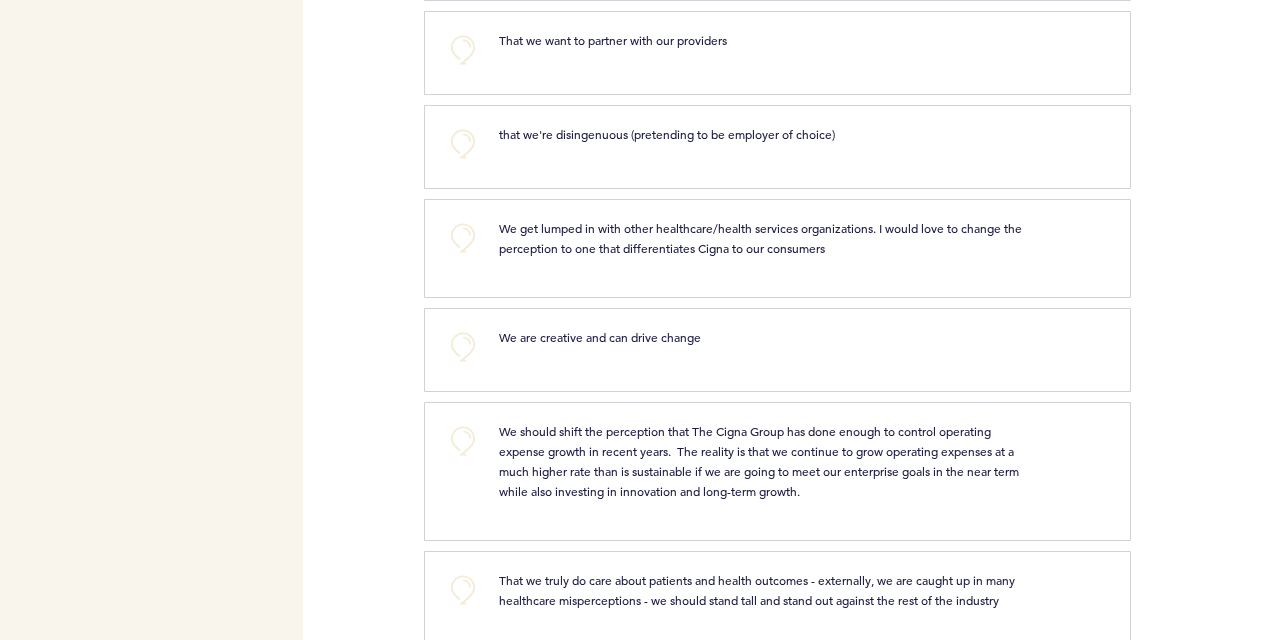 scroll, scrollTop: 1594, scrollLeft: 0, axis: vertical 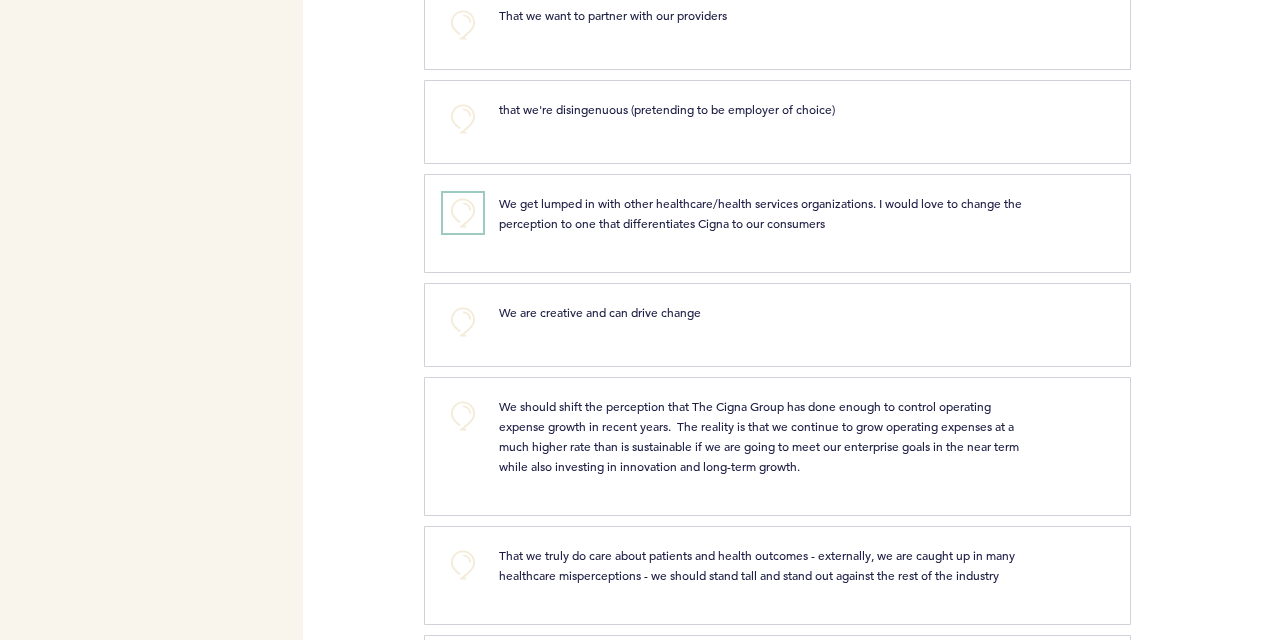 click on "+0" at bounding box center (463, 213) 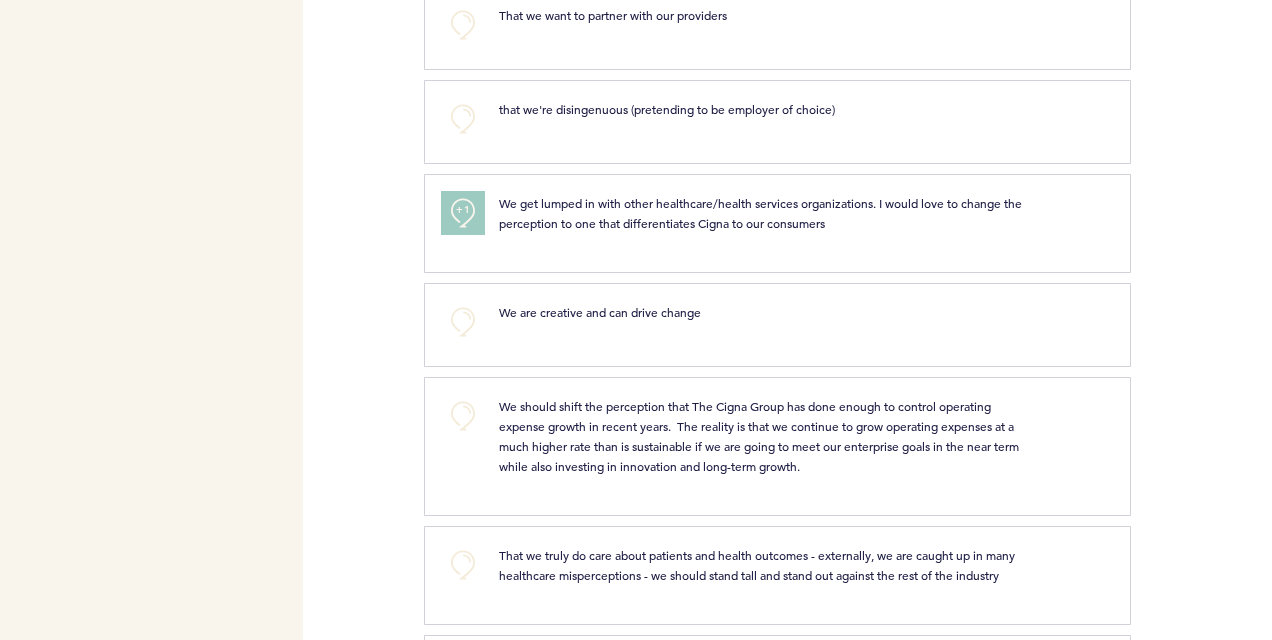click on "+1" at bounding box center (463, 210) 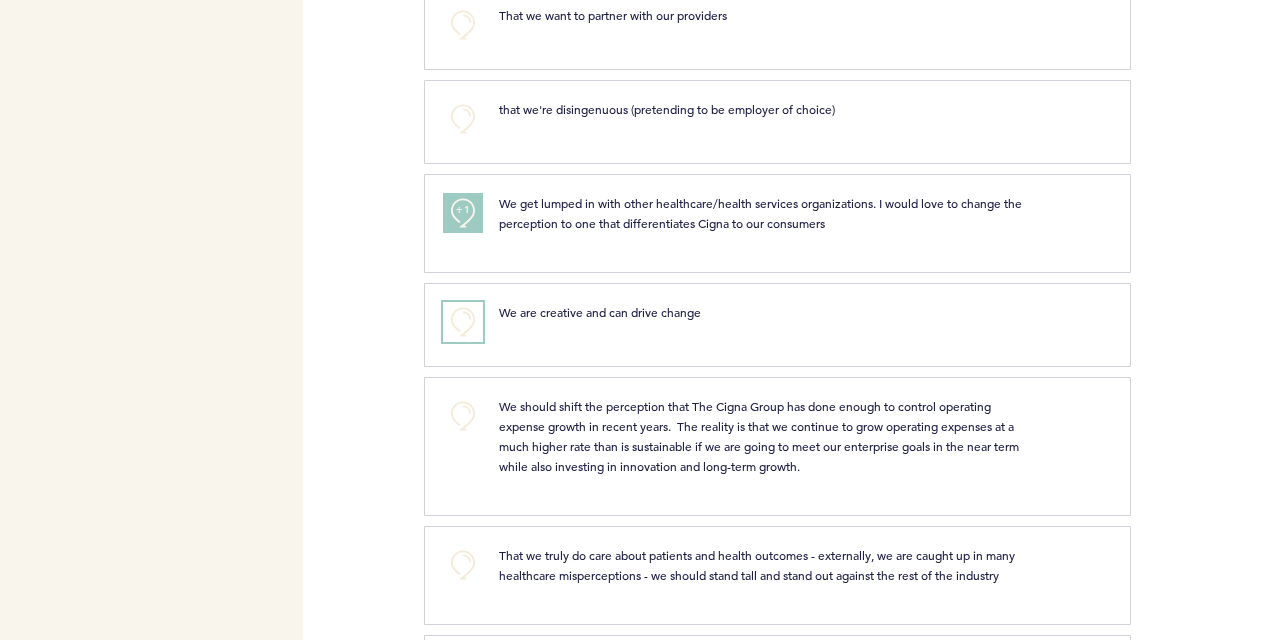 click on "+0" at bounding box center [463, 322] 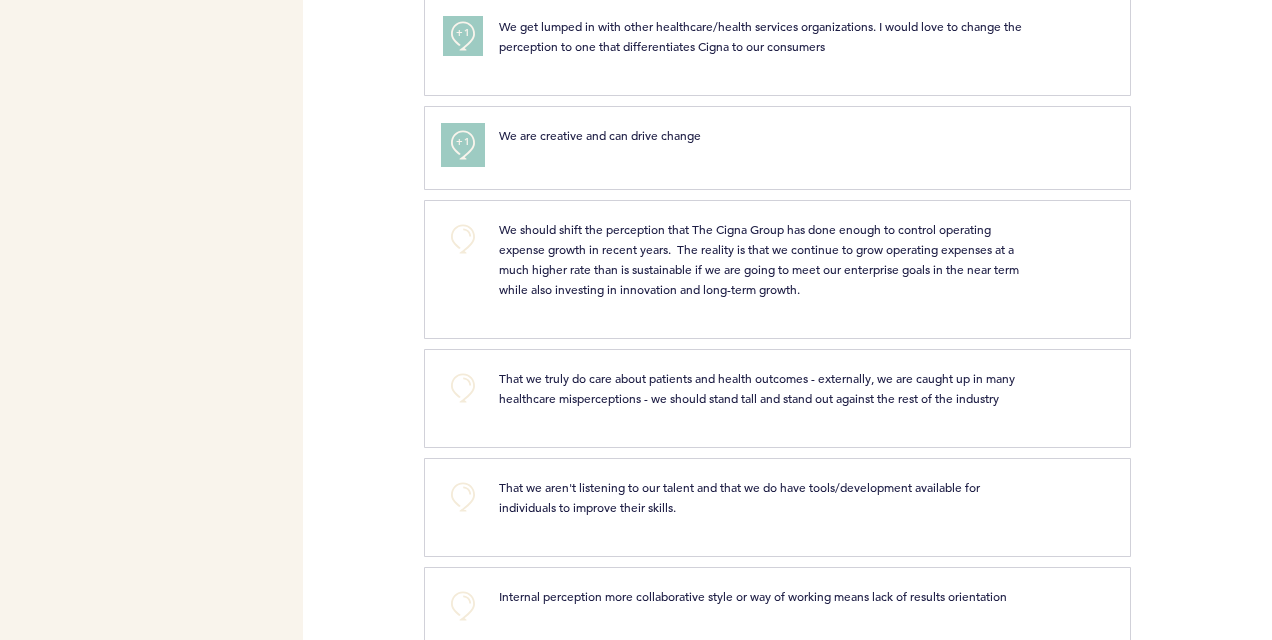 scroll, scrollTop: 1794, scrollLeft: 0, axis: vertical 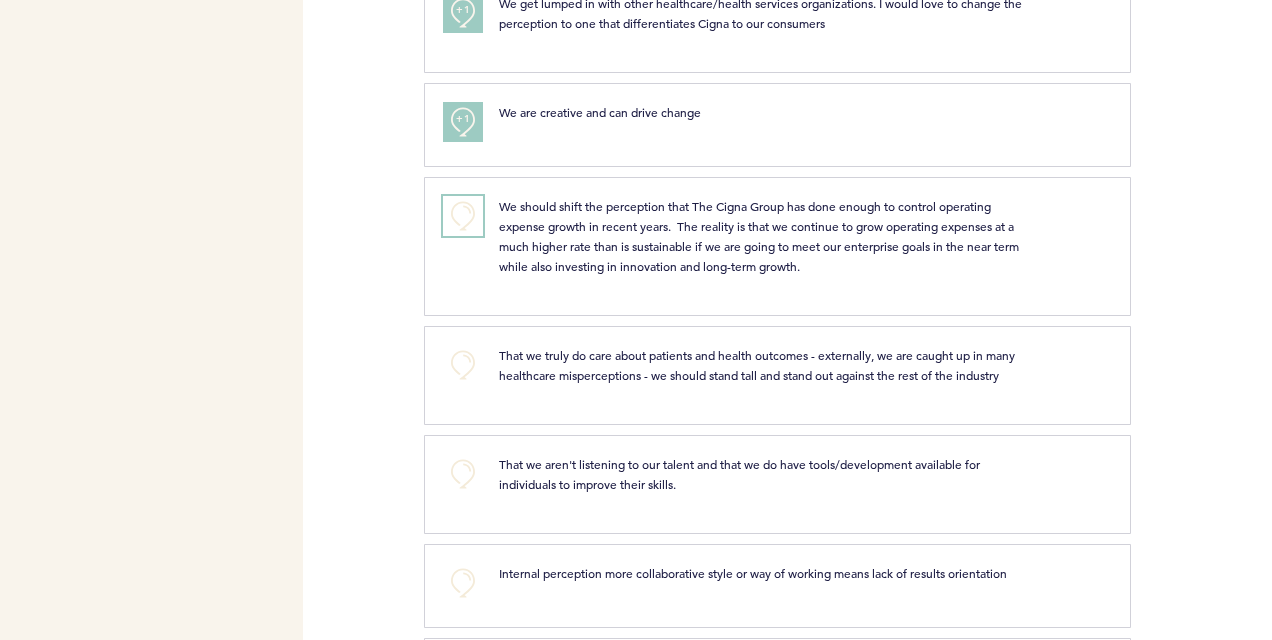click on "+0" at bounding box center (463, 216) 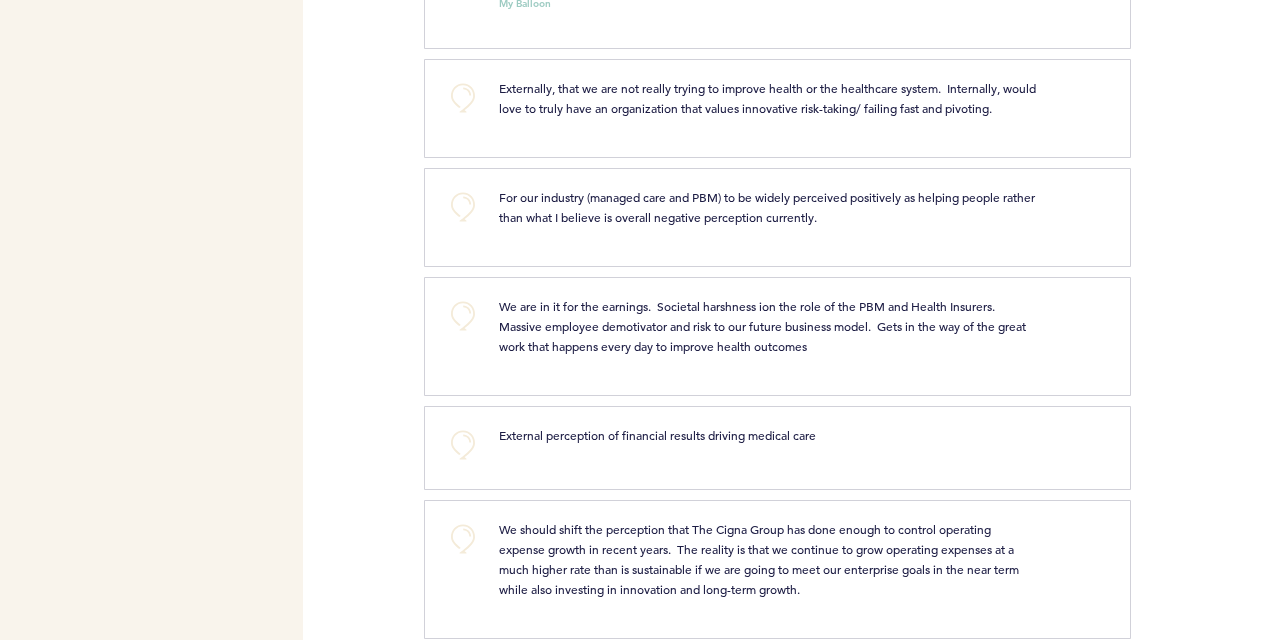 scroll, scrollTop: 2827, scrollLeft: 0, axis: vertical 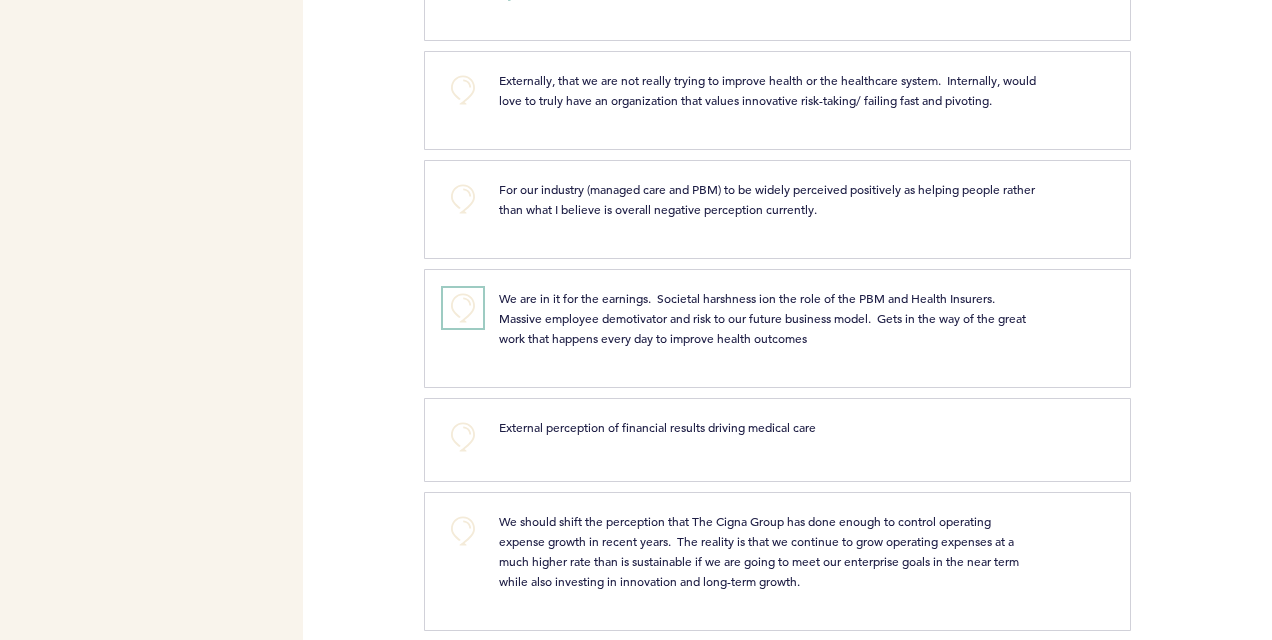 click on "+0" at bounding box center [463, 308] 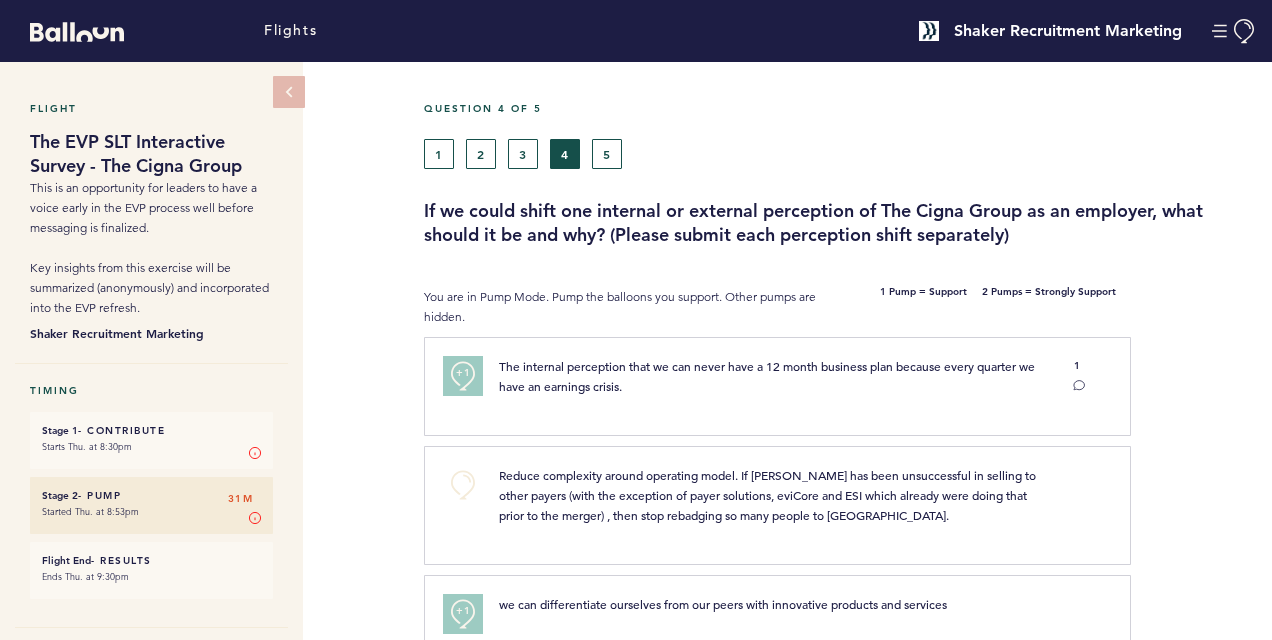 scroll, scrollTop: 0, scrollLeft: 0, axis: both 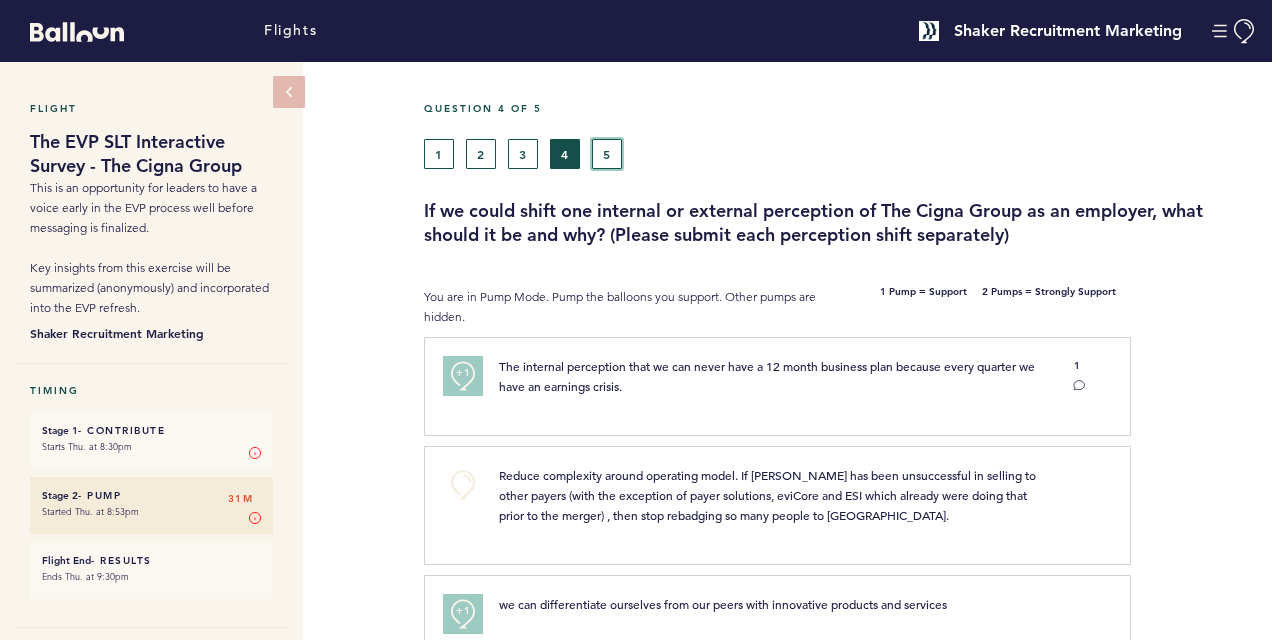 click on "5" at bounding box center (607, 154) 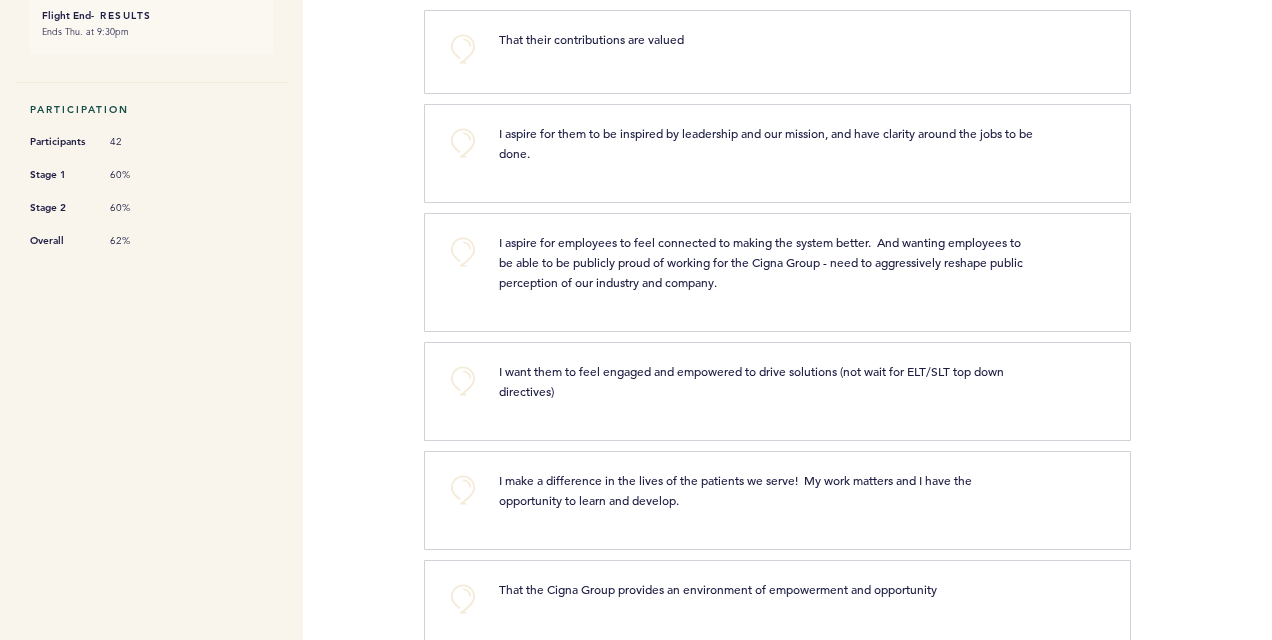 scroll, scrollTop: 550, scrollLeft: 0, axis: vertical 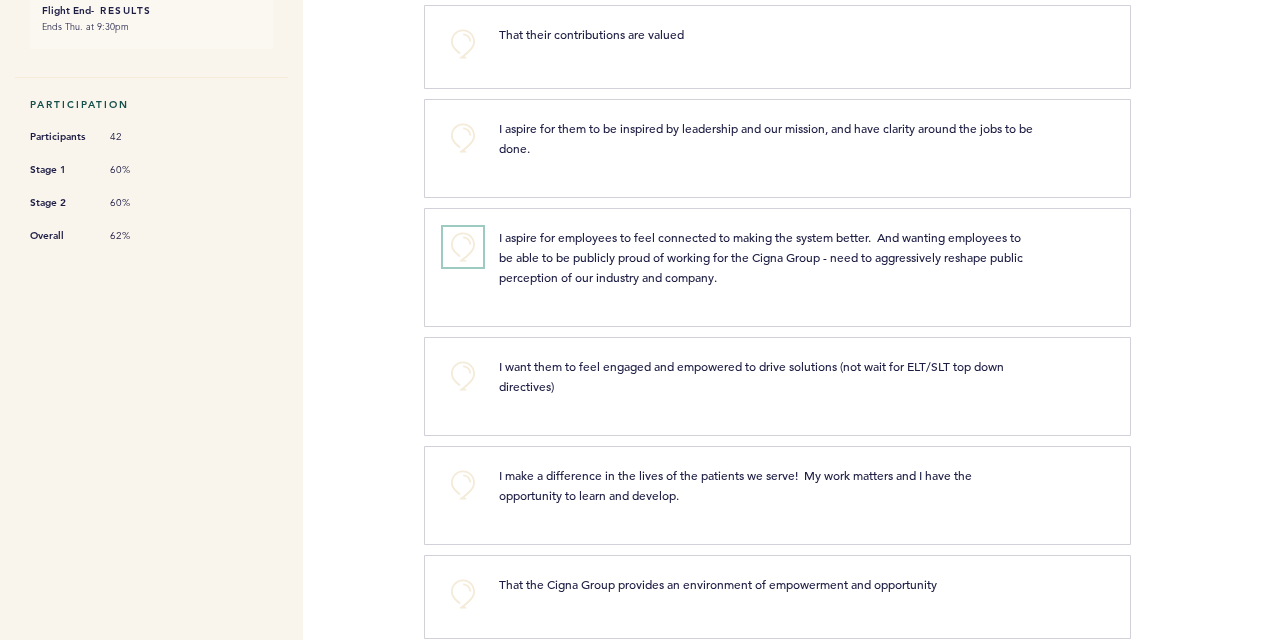 click on "+0" at bounding box center [463, 247] 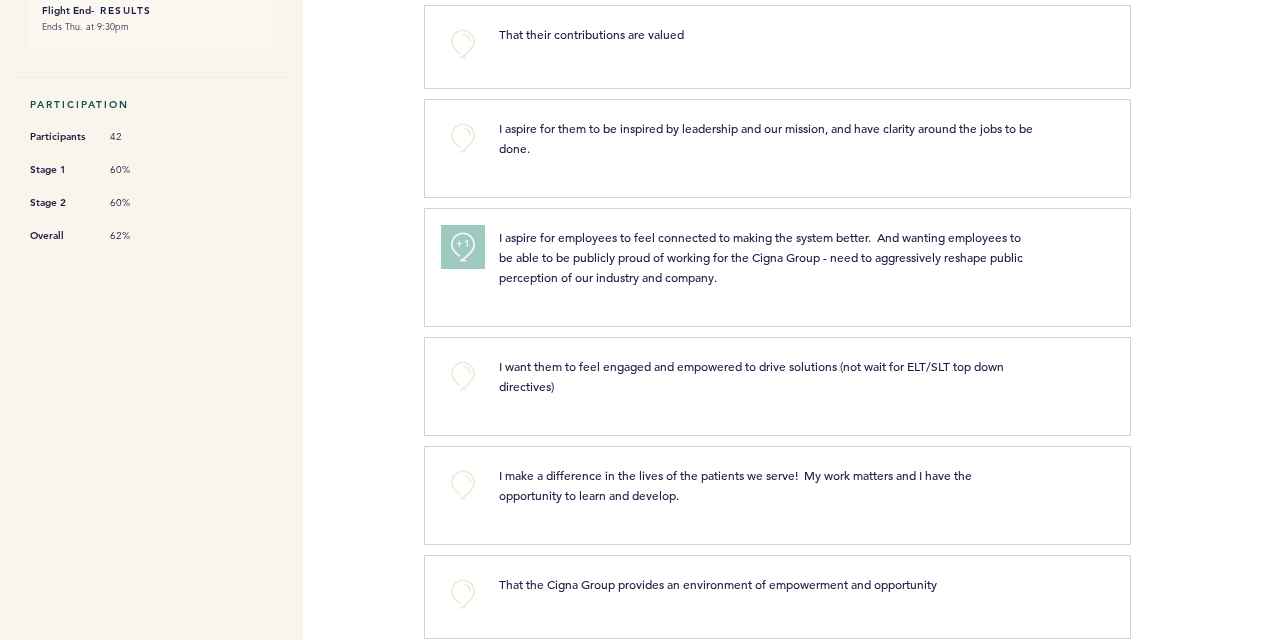 click on "+1" at bounding box center (463, 247) 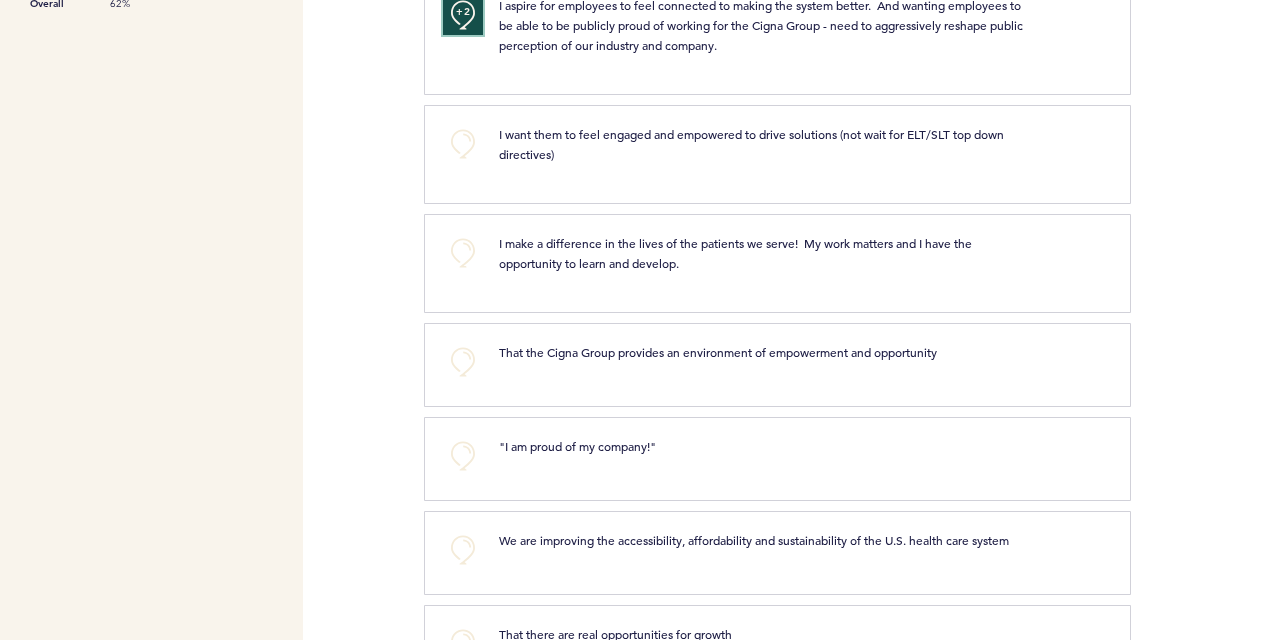 scroll, scrollTop: 800, scrollLeft: 0, axis: vertical 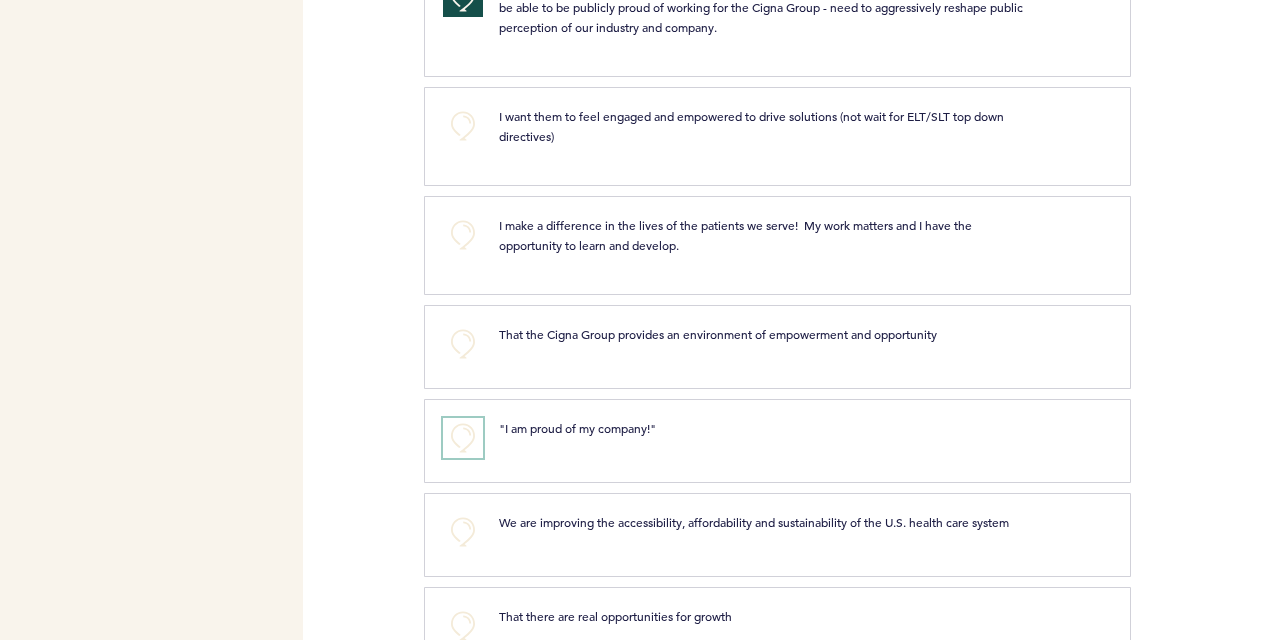 click on "+0" at bounding box center [463, 438] 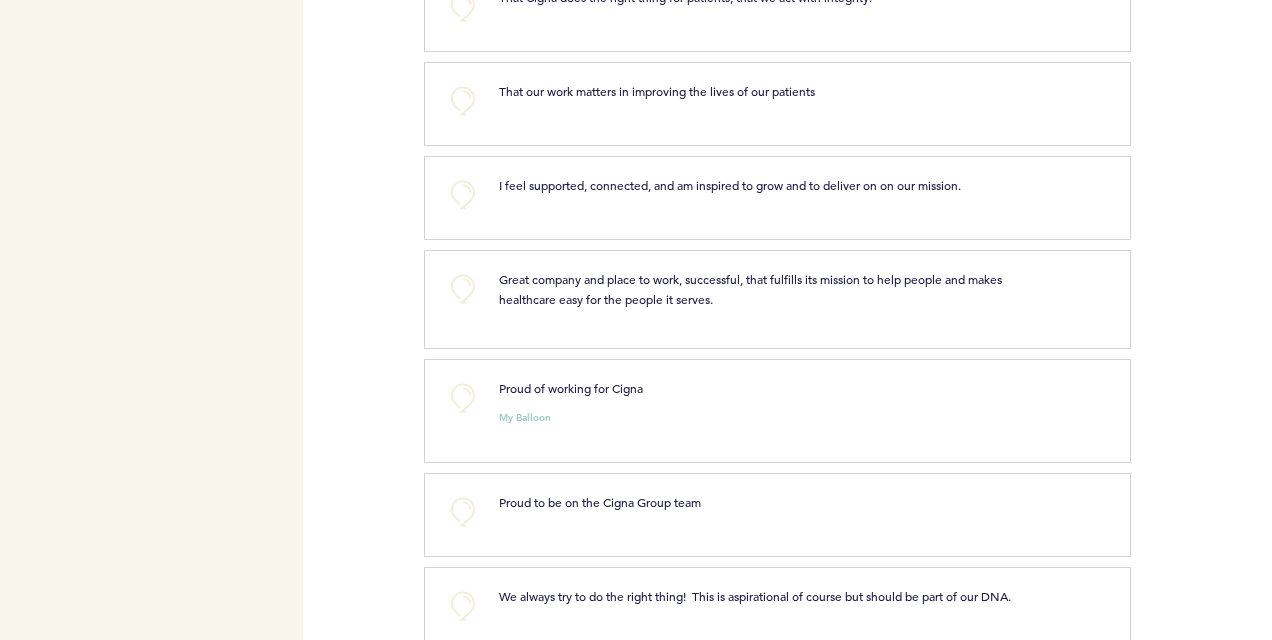 scroll, scrollTop: 2382, scrollLeft: 0, axis: vertical 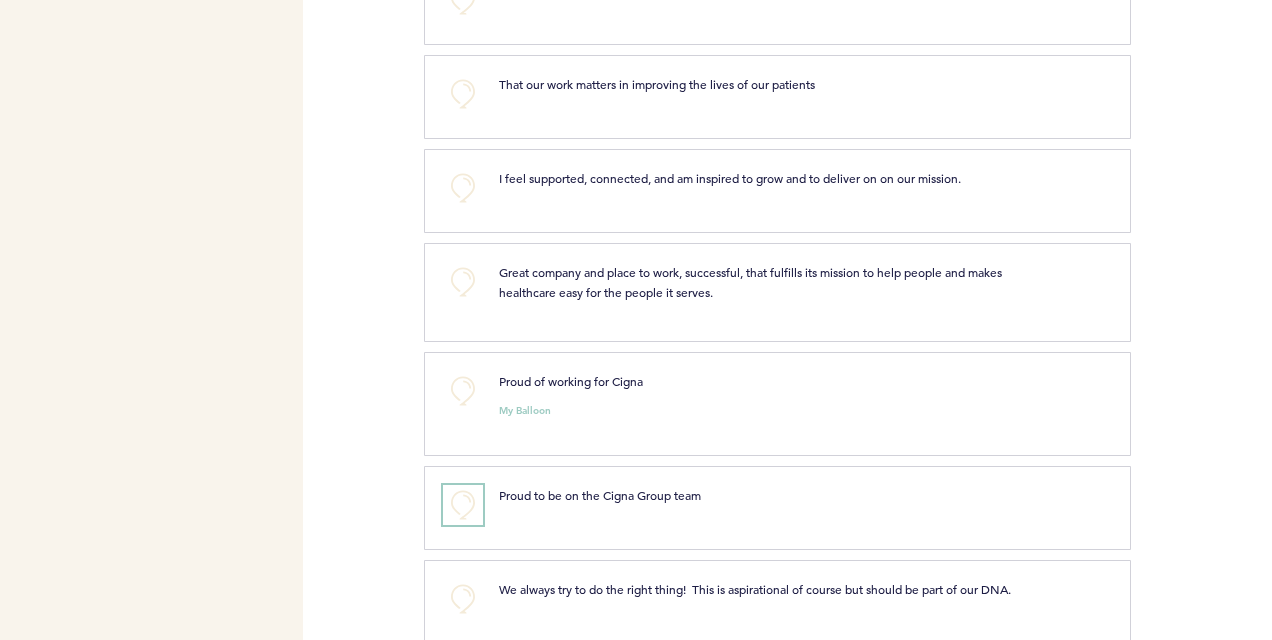 click on "+0" at bounding box center (463, 505) 